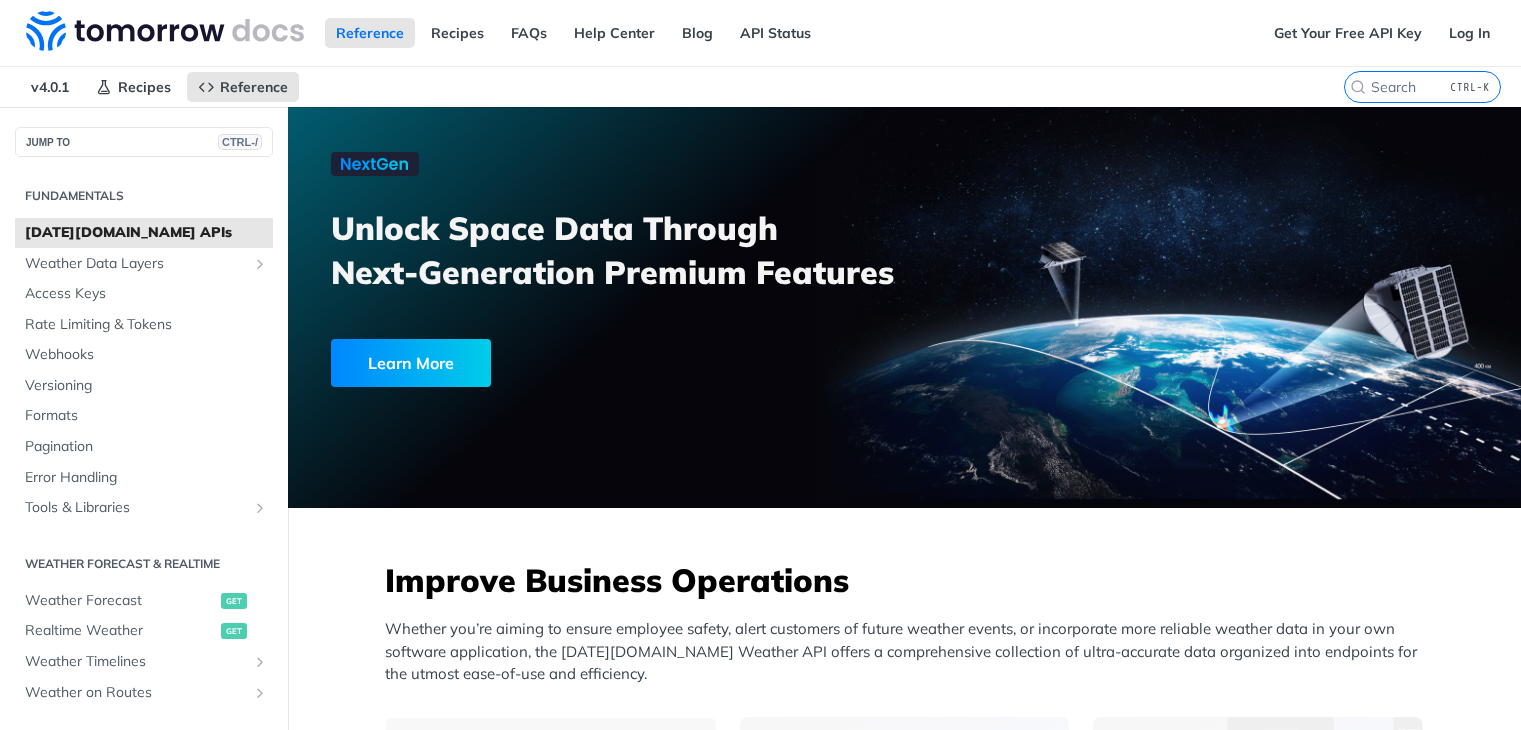 scroll, scrollTop: 0, scrollLeft: 0, axis: both 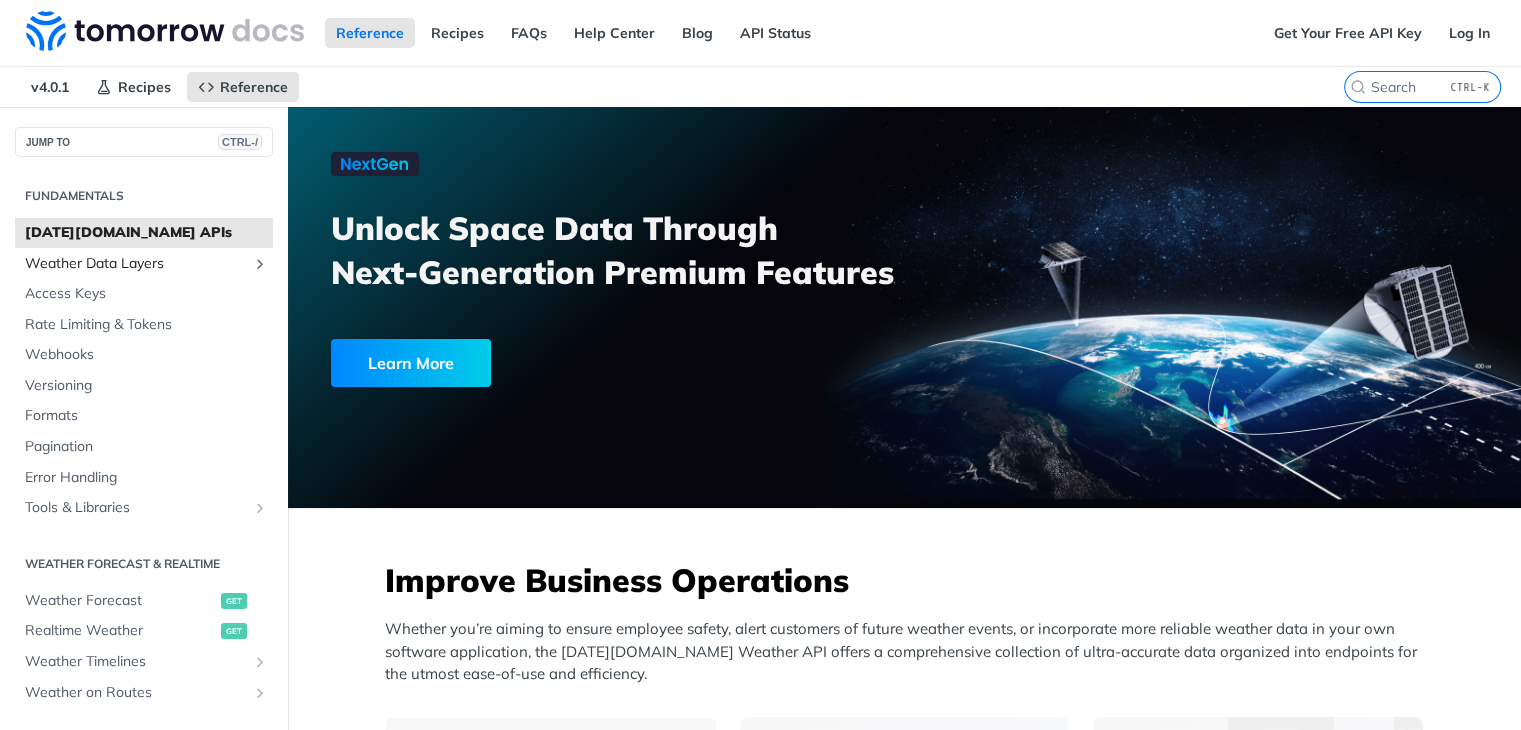 click on "Weather Data Layers" at bounding box center [136, 264] 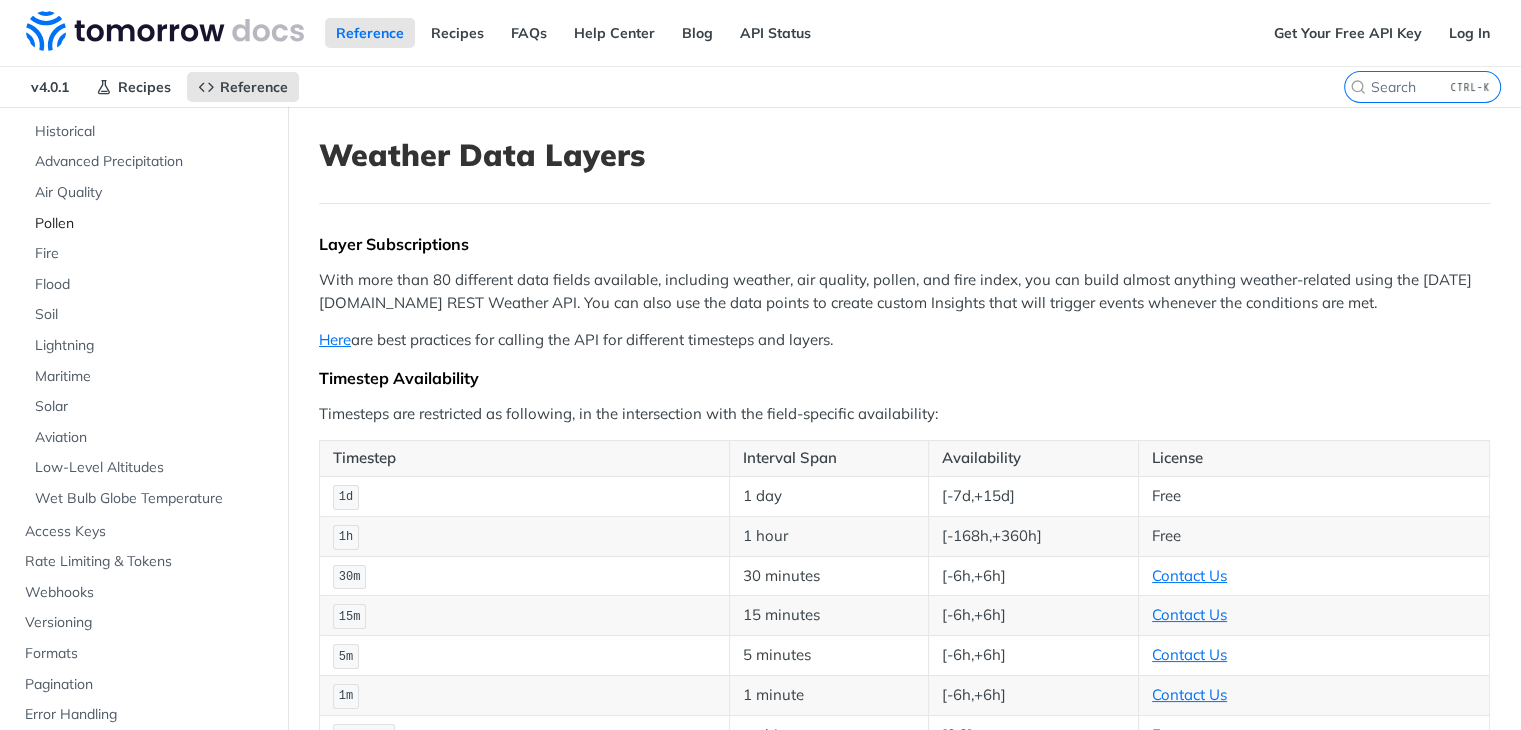 scroll, scrollTop: 255, scrollLeft: 0, axis: vertical 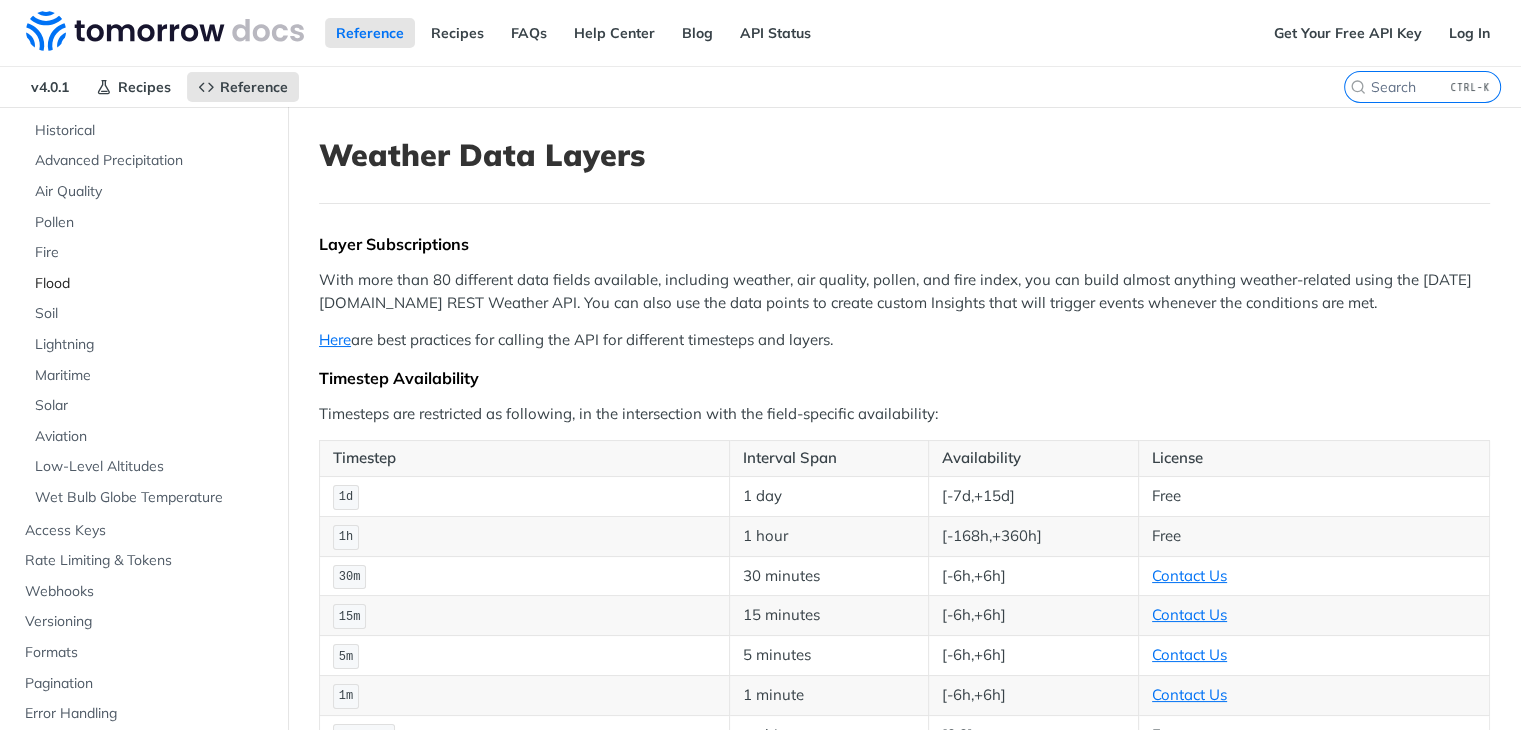 click on "Flood" at bounding box center [151, 284] 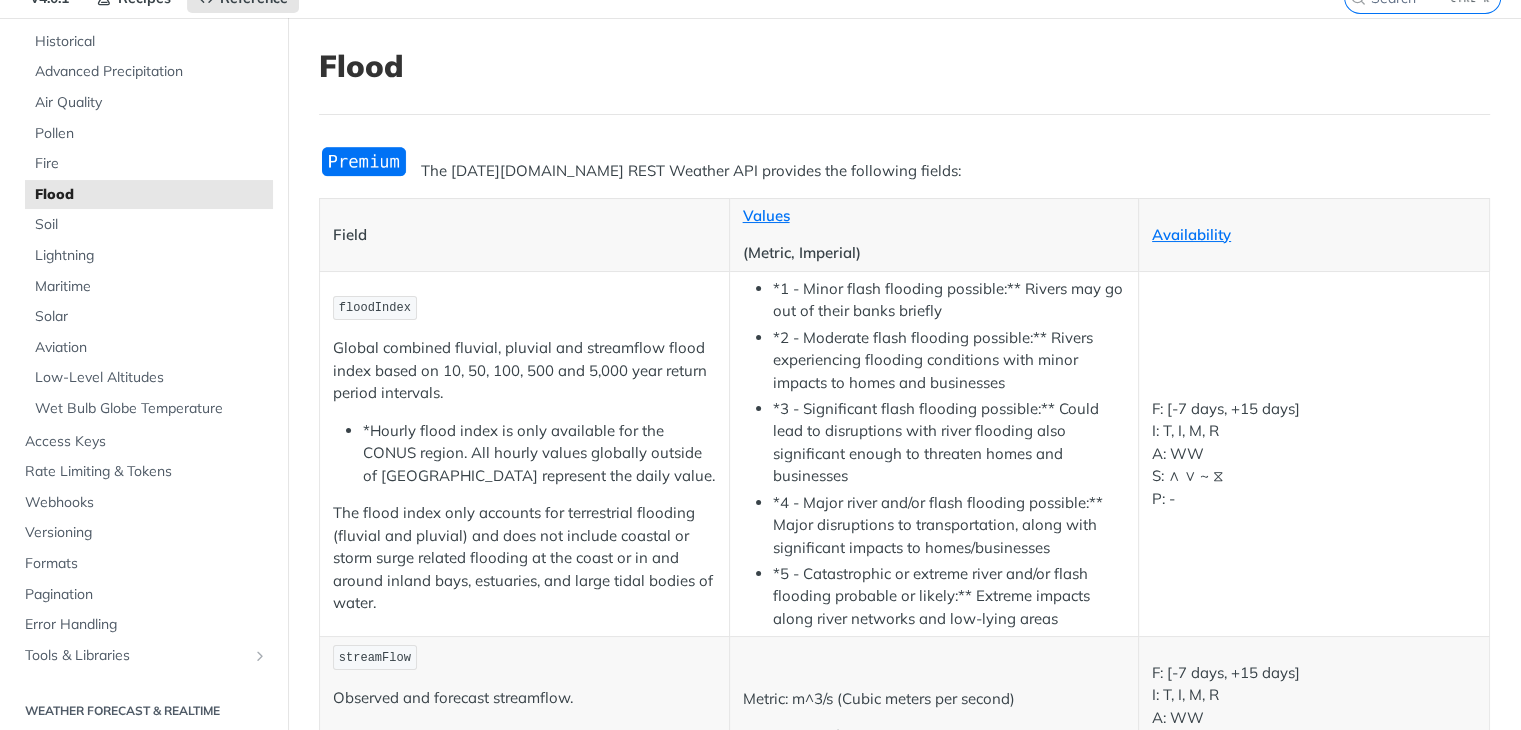 scroll, scrollTop: 0, scrollLeft: 0, axis: both 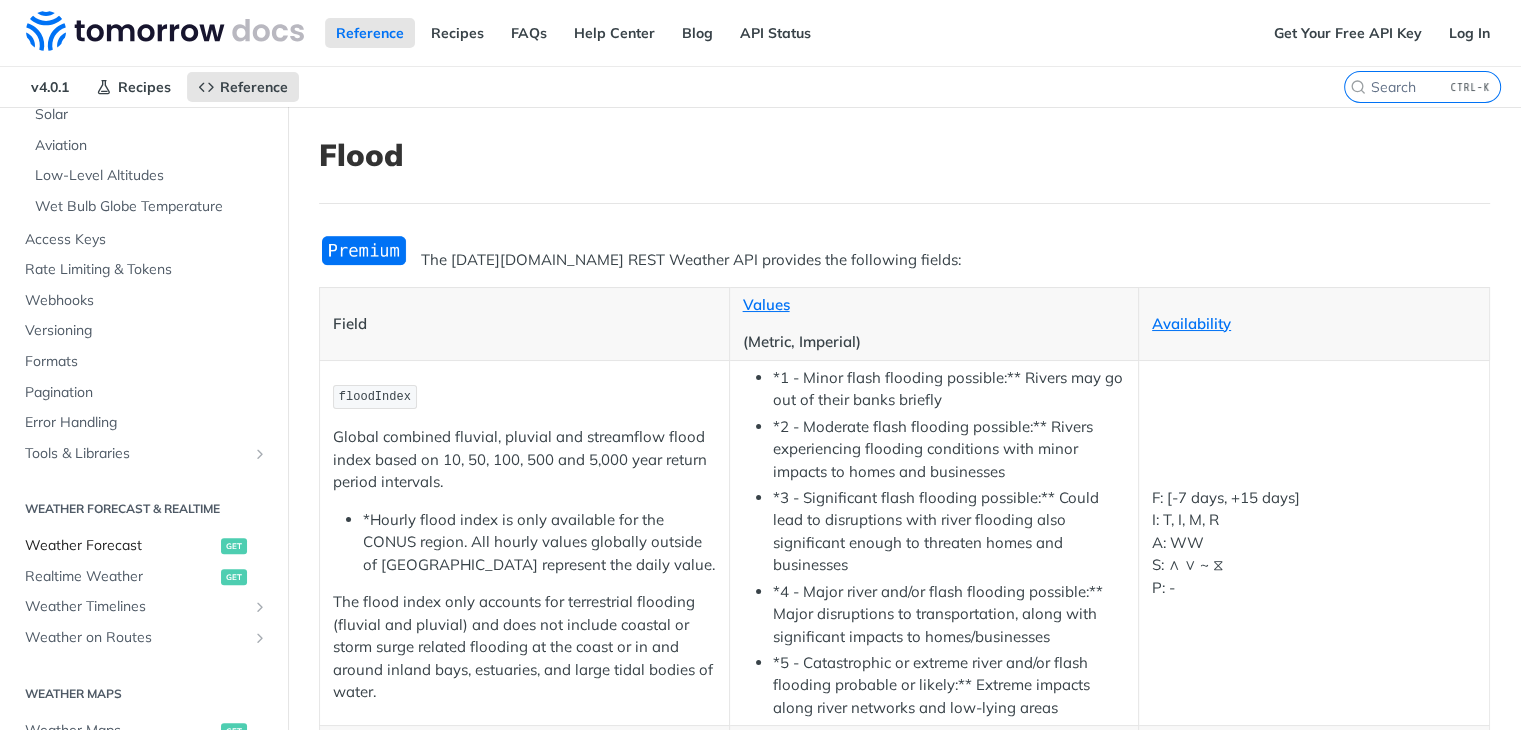 click on "Weather Forecast" at bounding box center (120, 546) 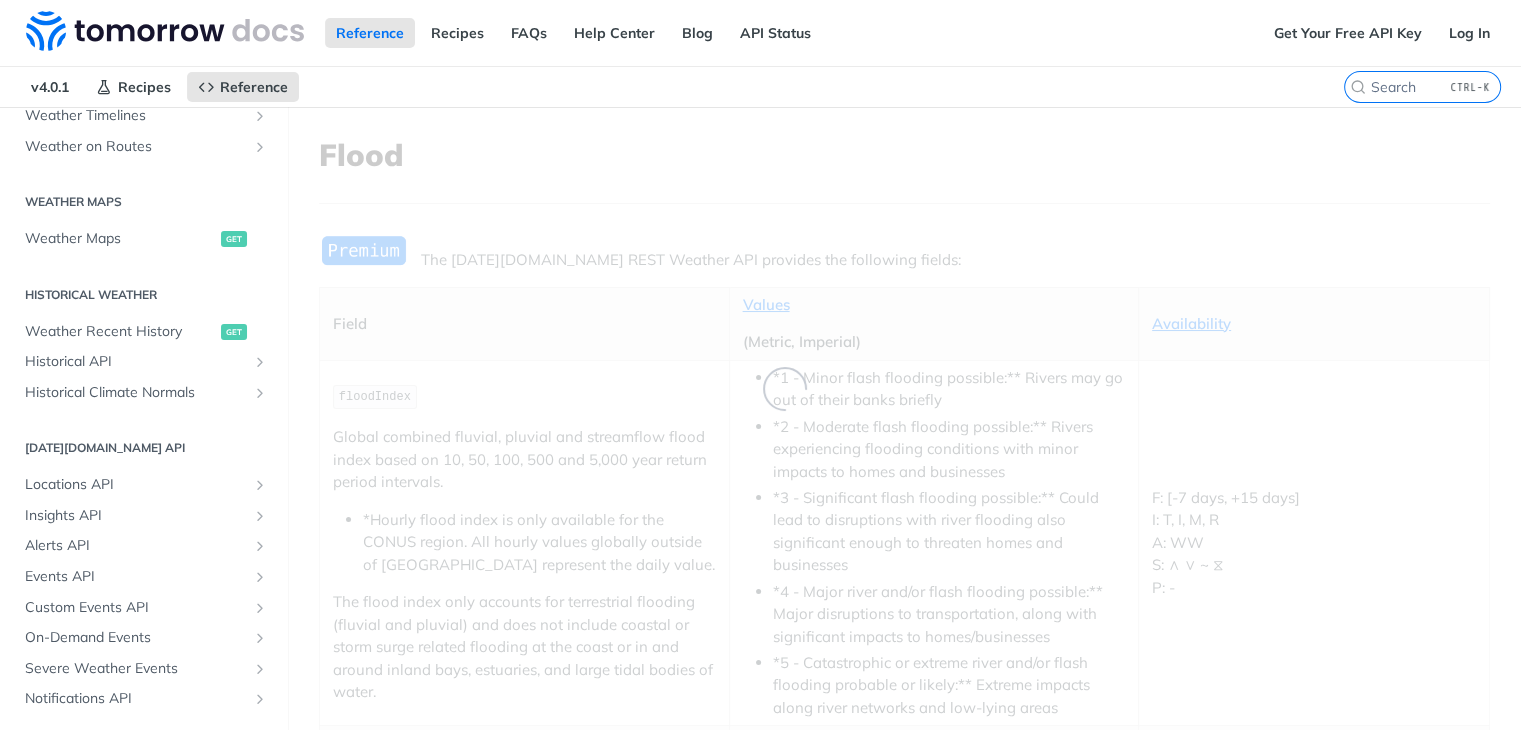 scroll, scrollTop: 54, scrollLeft: 0, axis: vertical 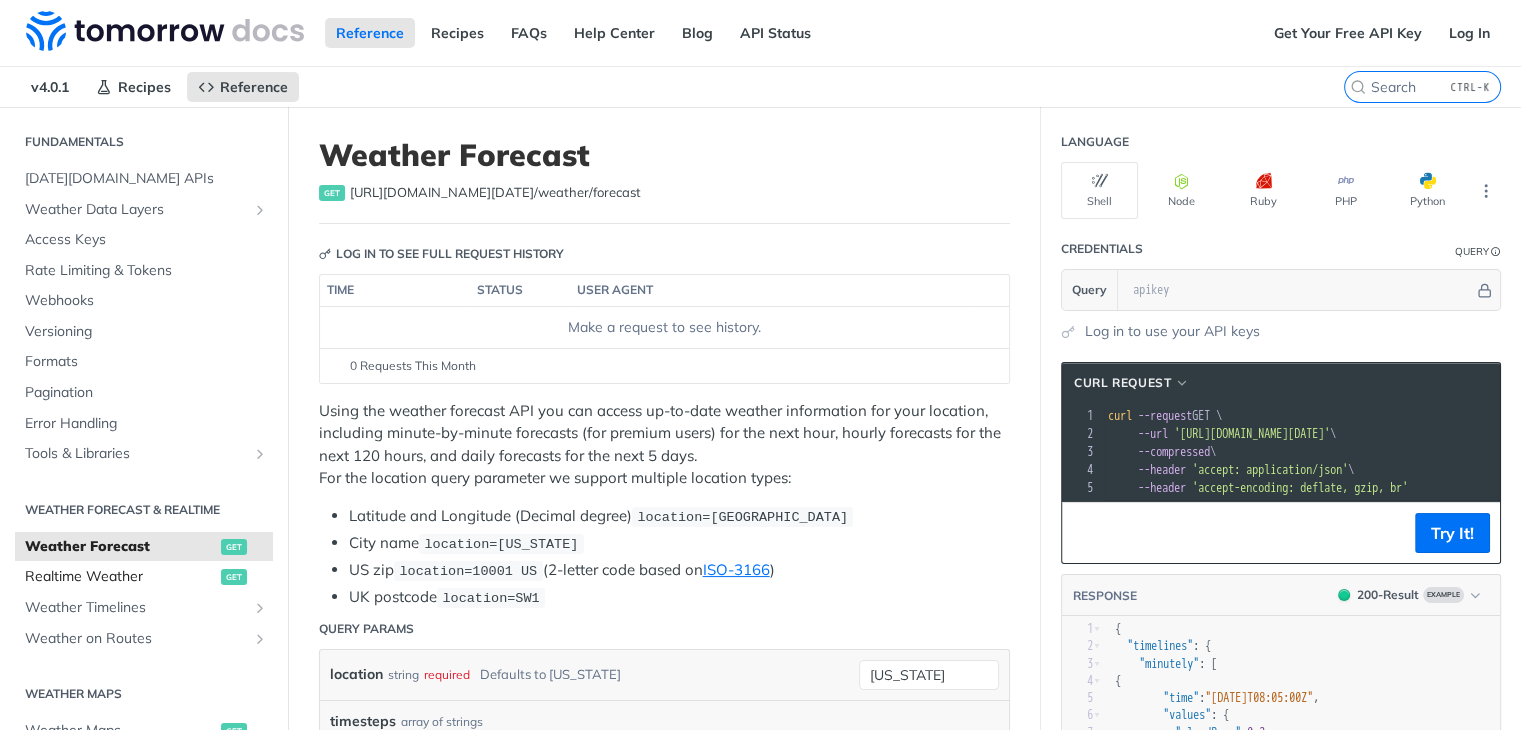 click on "Realtime Weather" at bounding box center [120, 577] 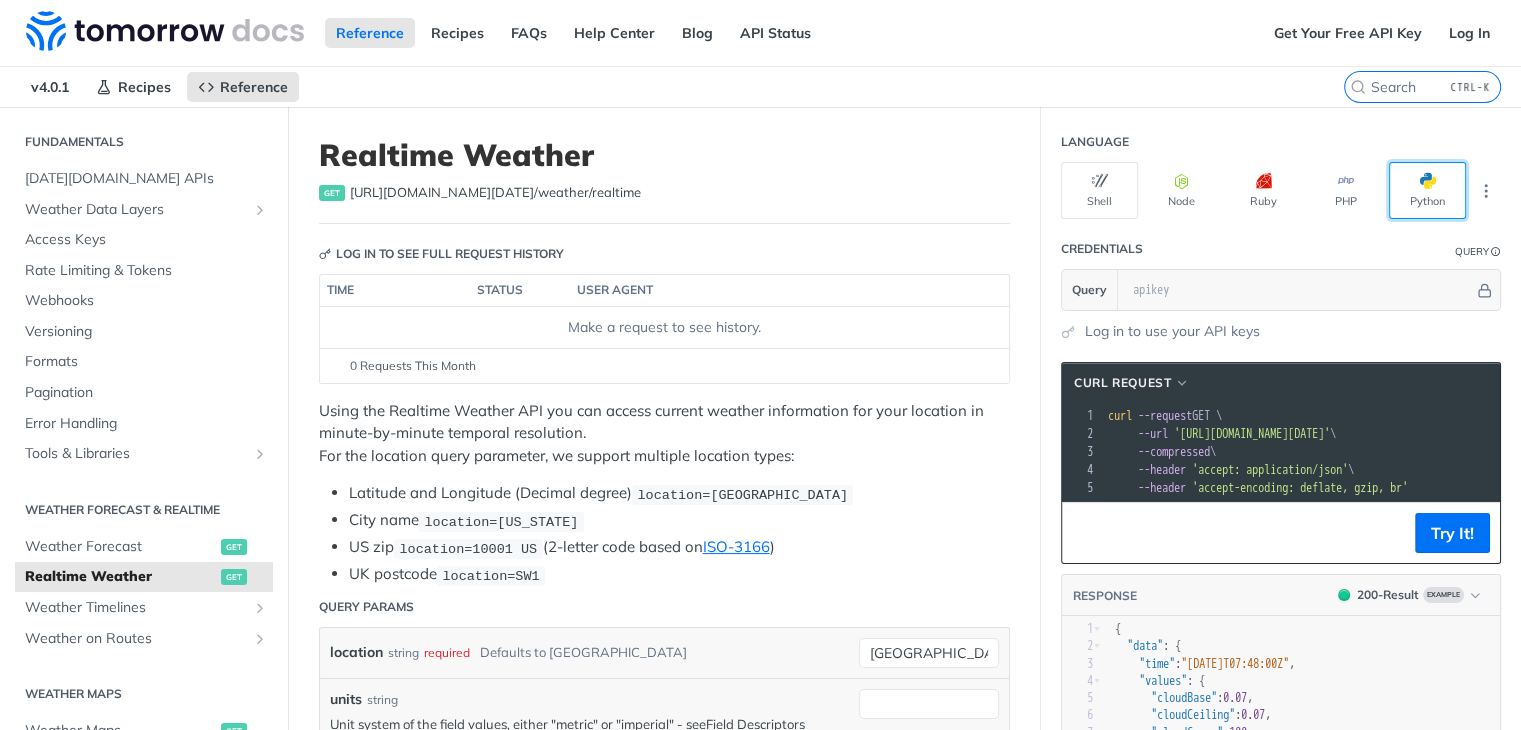 click on "Python" at bounding box center (1427, 190) 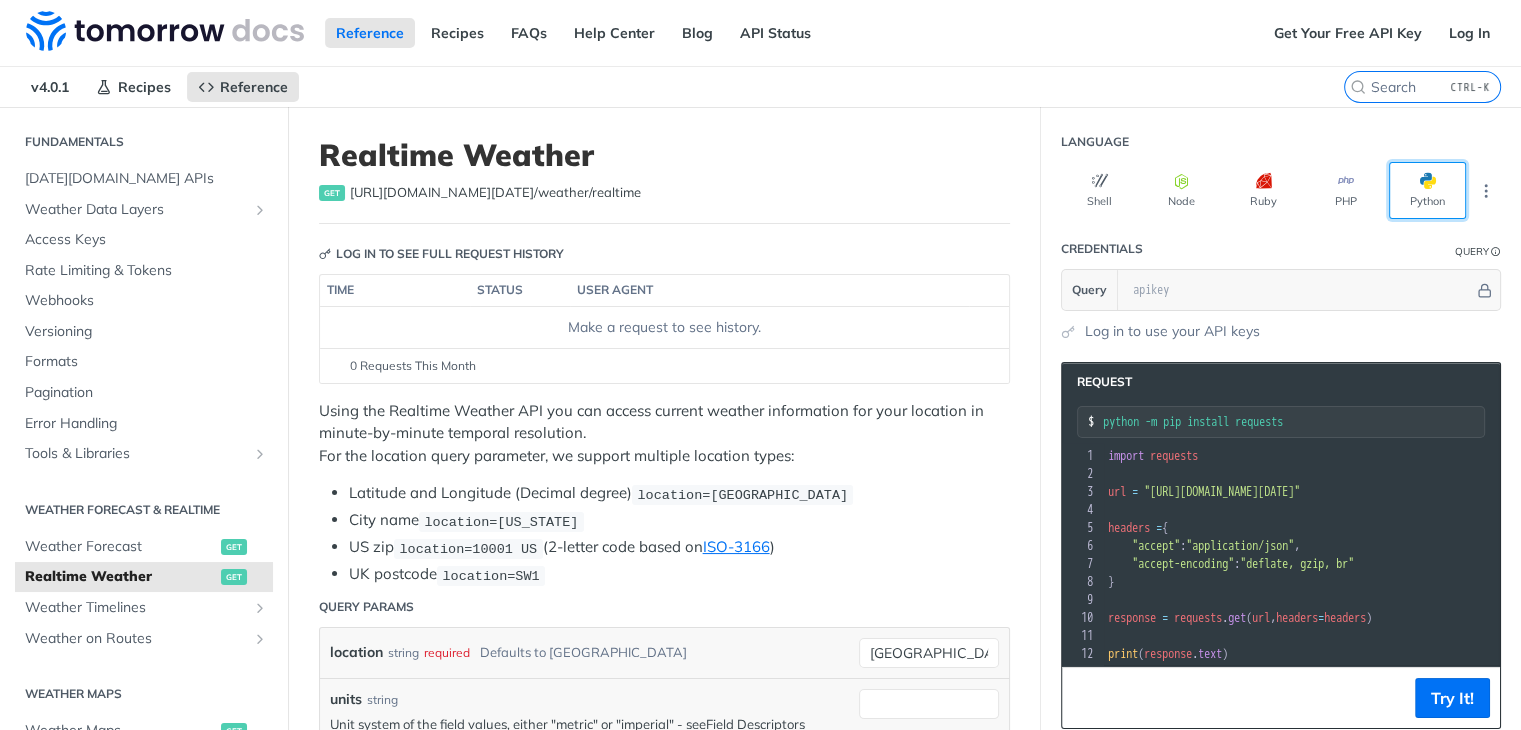 scroll, scrollTop: 15, scrollLeft: 0, axis: vertical 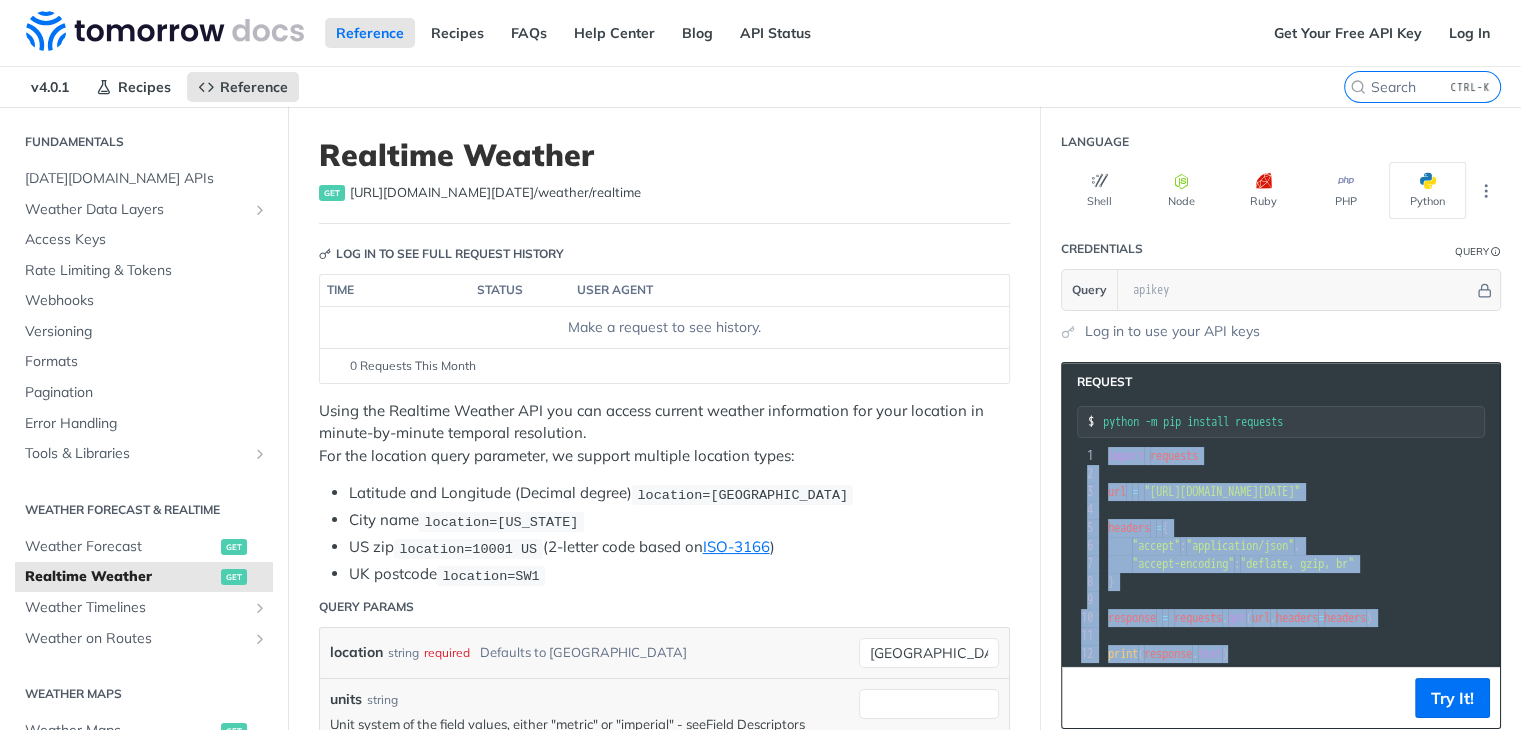 drag, startPoint x: 1251, startPoint y: 633, endPoint x: 1062, endPoint y: 378, distance: 317.4051 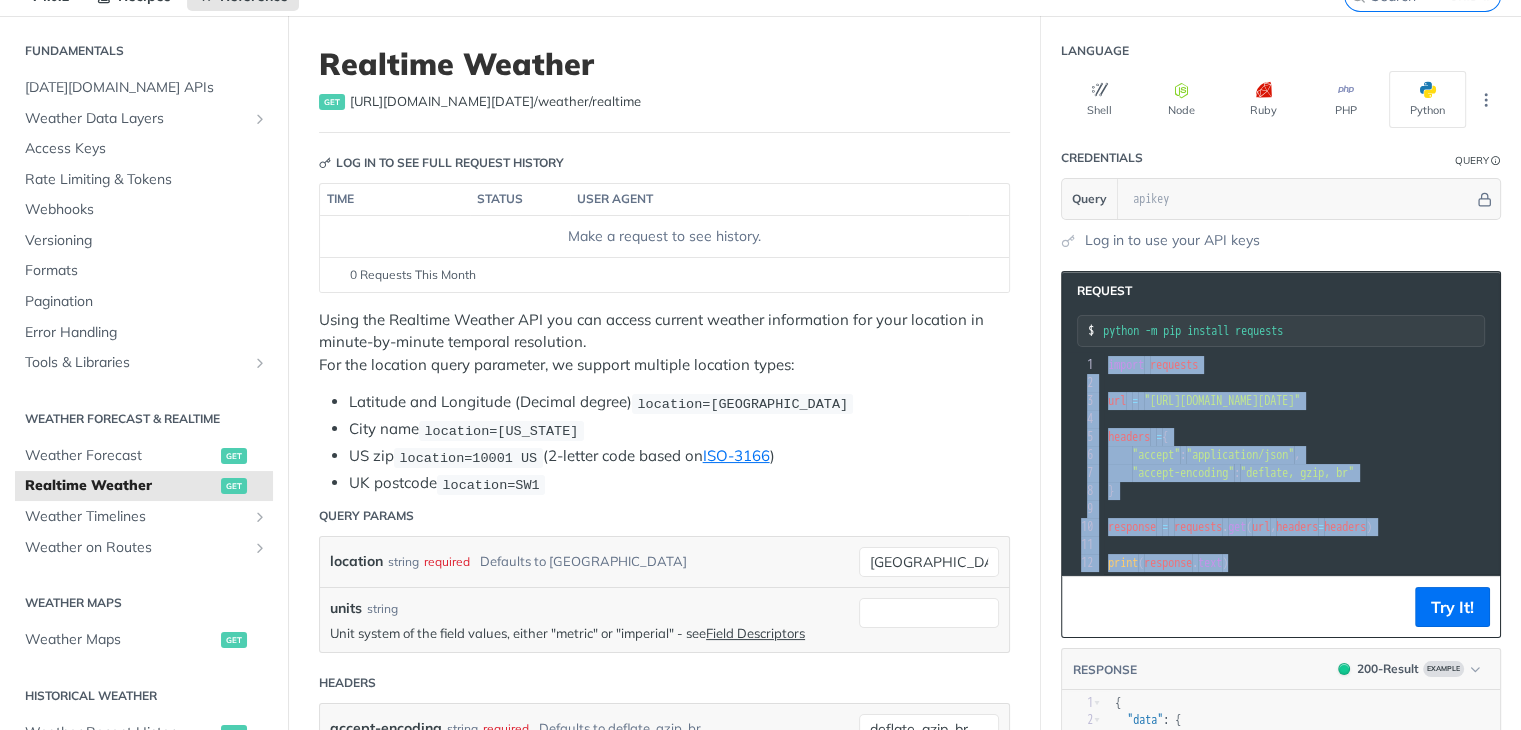 scroll, scrollTop: 123, scrollLeft: 0, axis: vertical 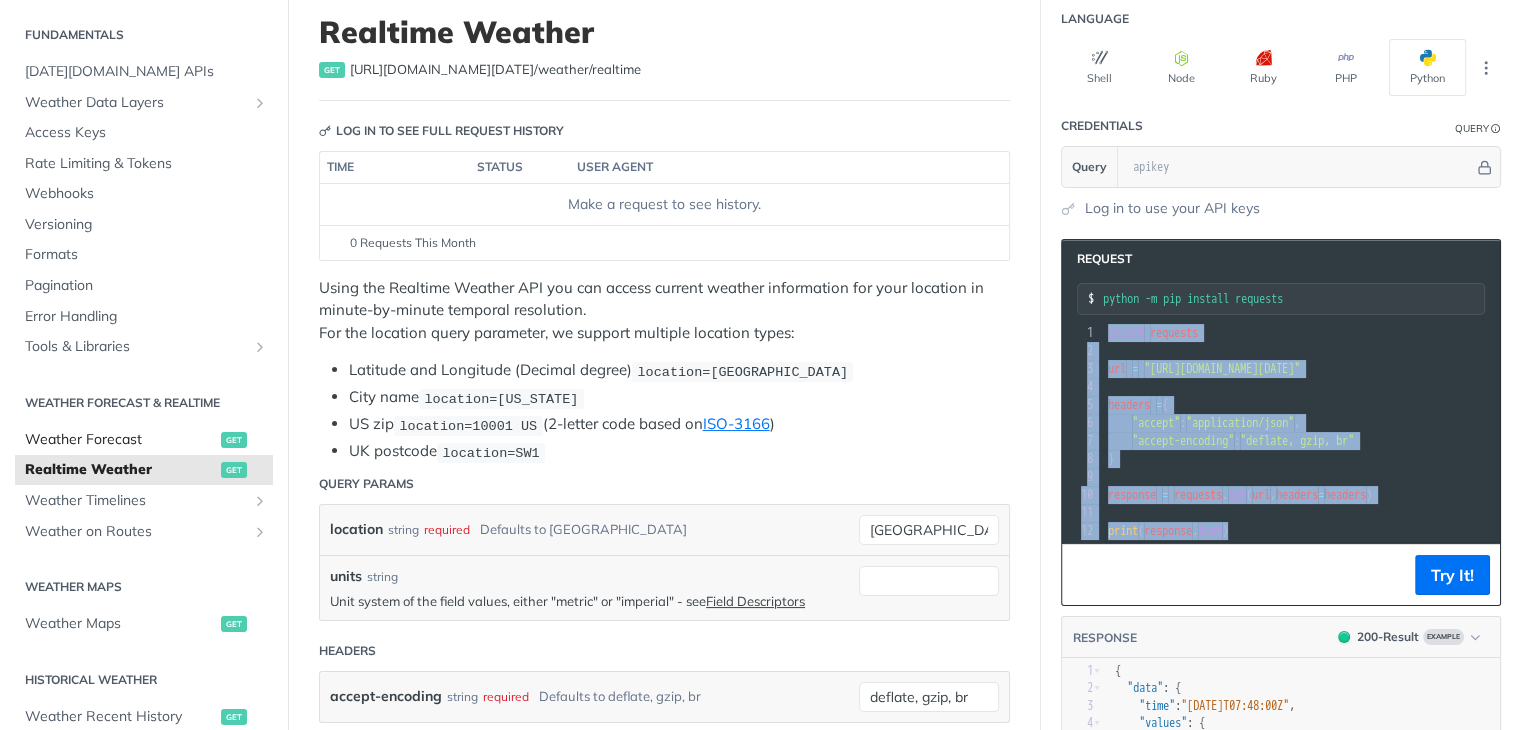 click on "Weather Forecast" at bounding box center [120, 440] 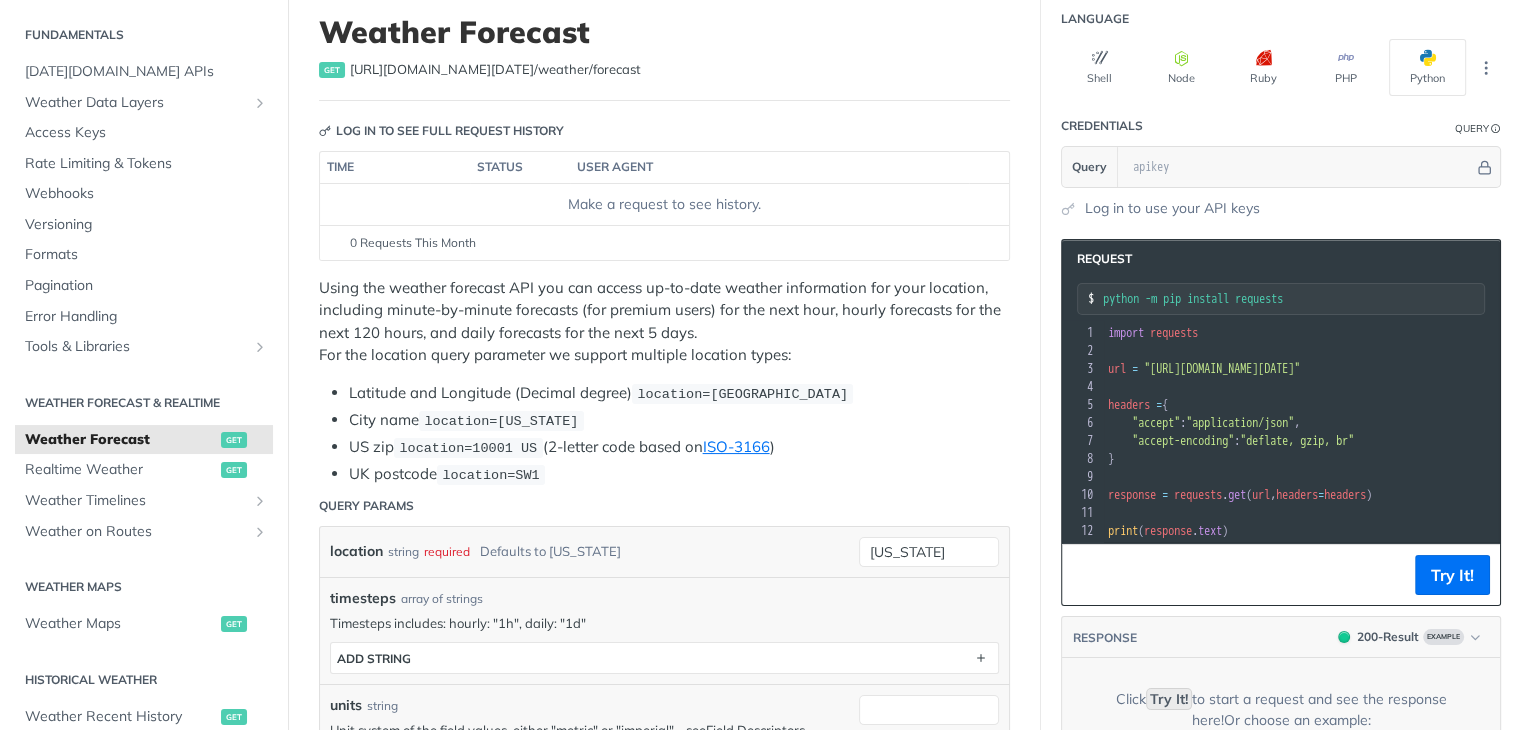 scroll, scrollTop: 126, scrollLeft: 0, axis: vertical 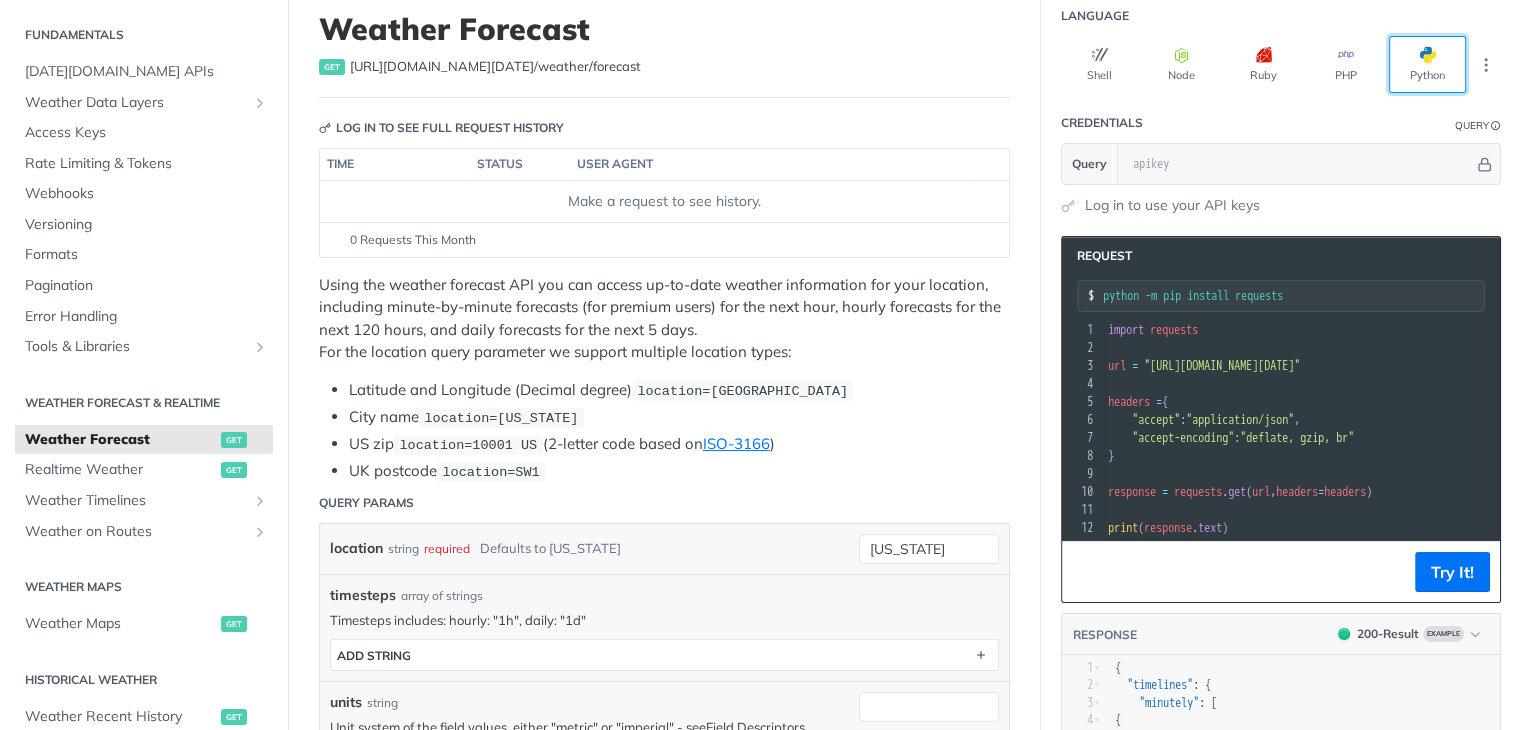 click on "Python" at bounding box center [1427, 64] 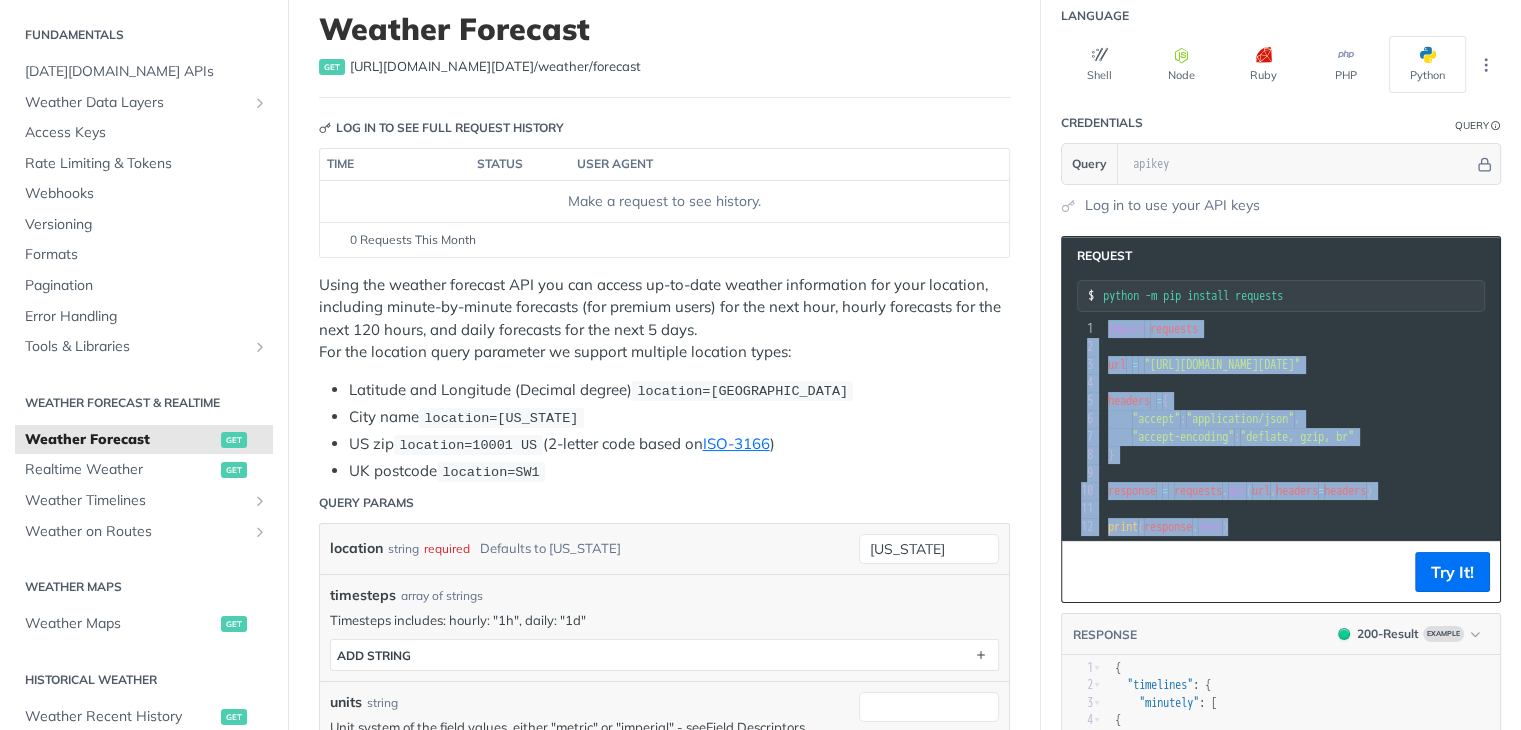 scroll, scrollTop: 0, scrollLeft: 0, axis: both 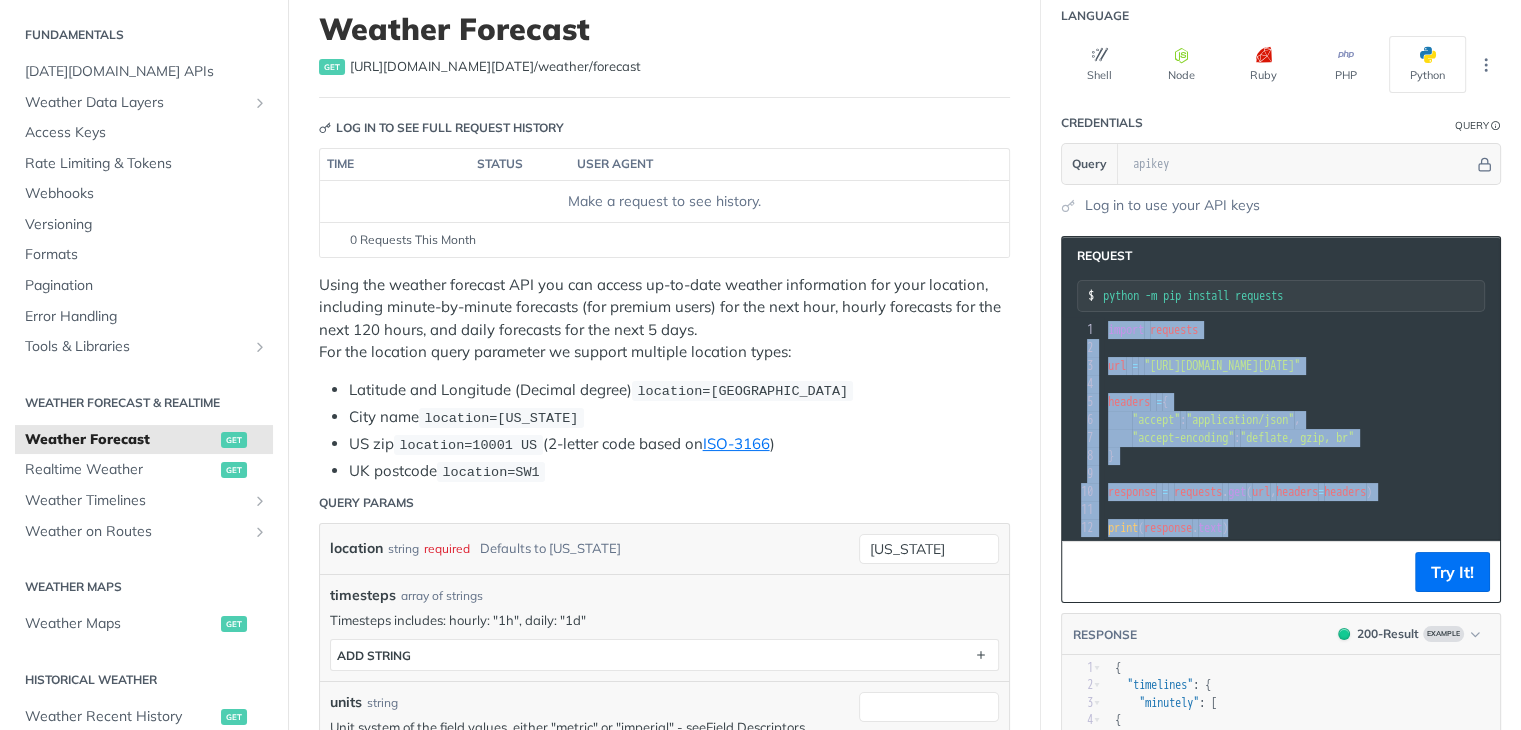 drag, startPoint x: 1248, startPoint y: 506, endPoint x: 1065, endPoint y: 265, distance: 302.60535 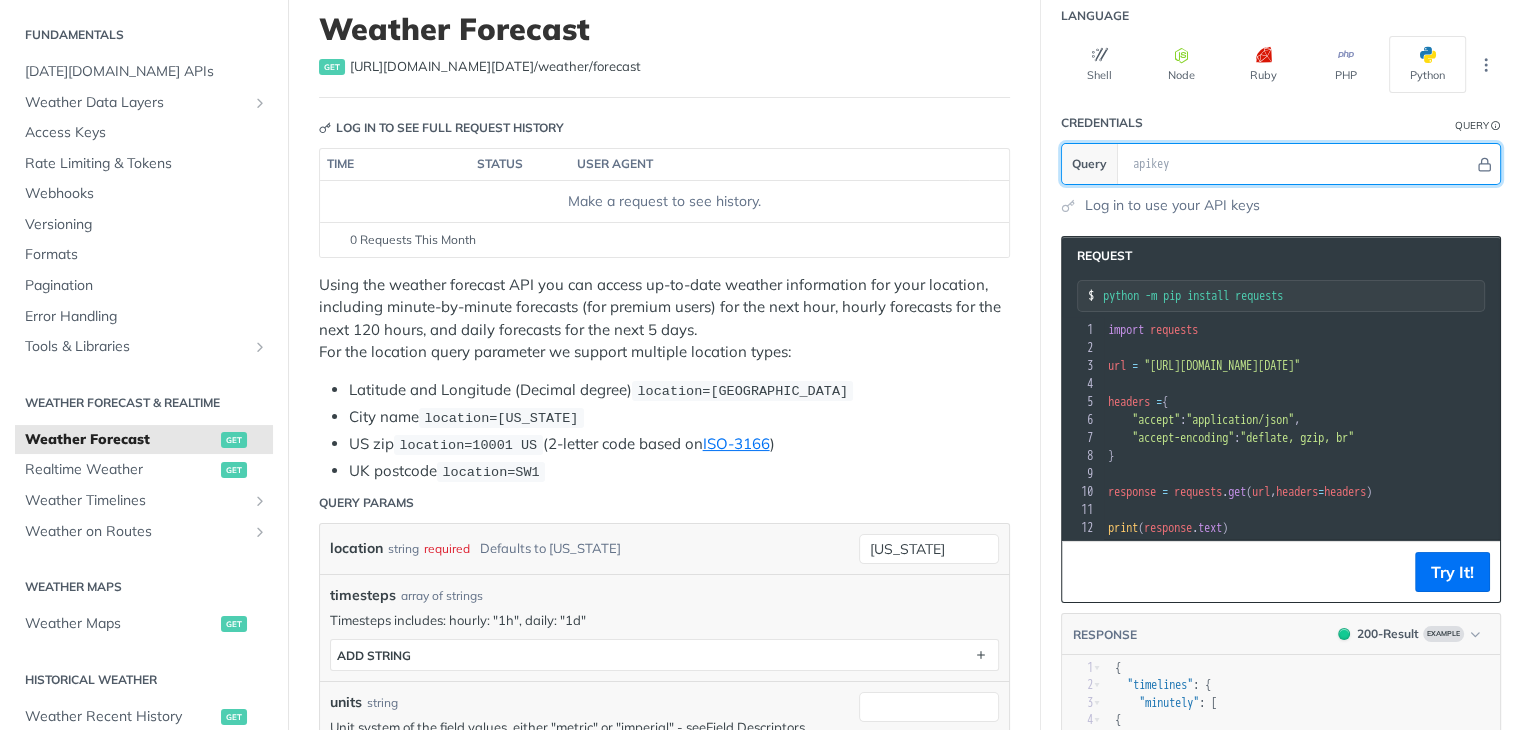 click at bounding box center [1298, 164] 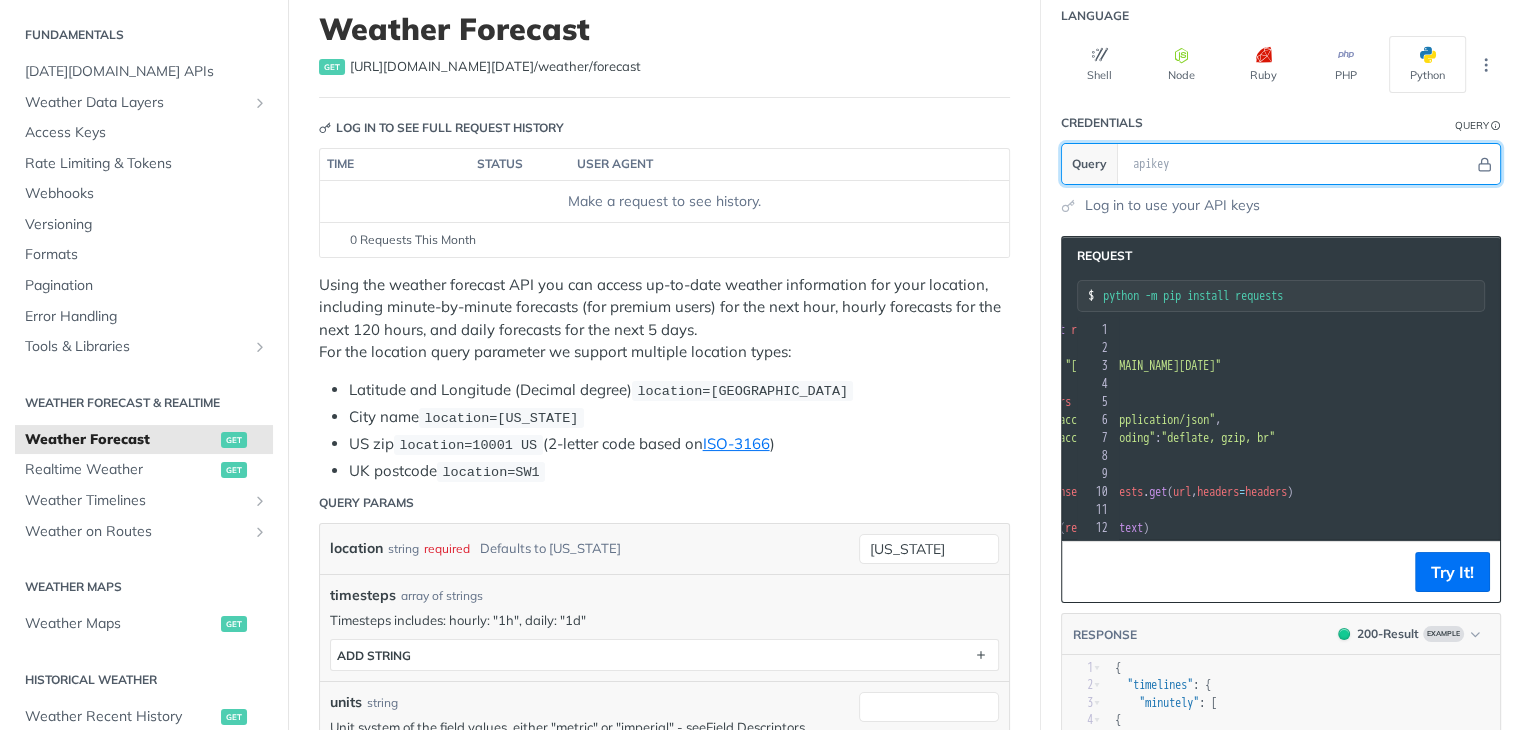 scroll, scrollTop: 0, scrollLeft: 0, axis: both 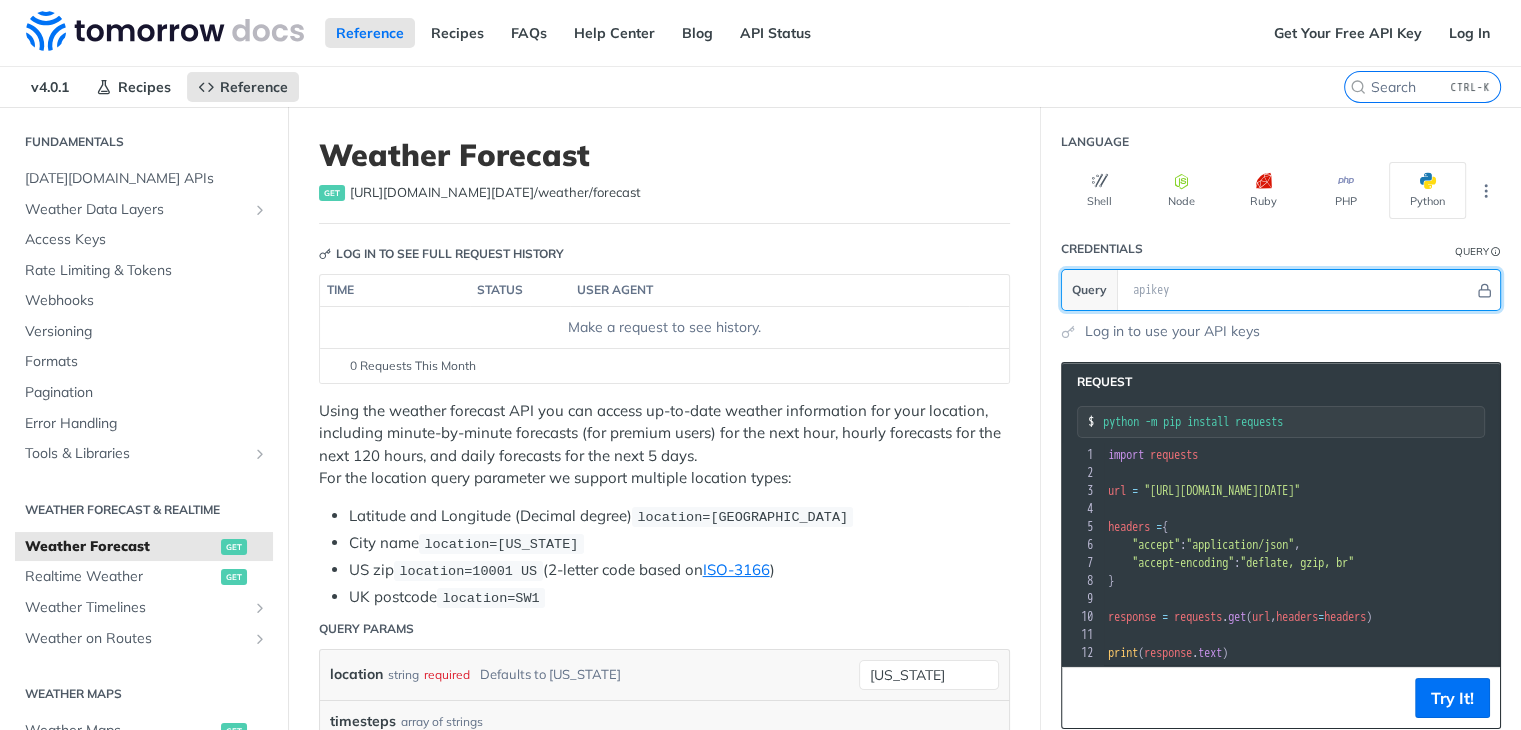 click at bounding box center (1298, 290) 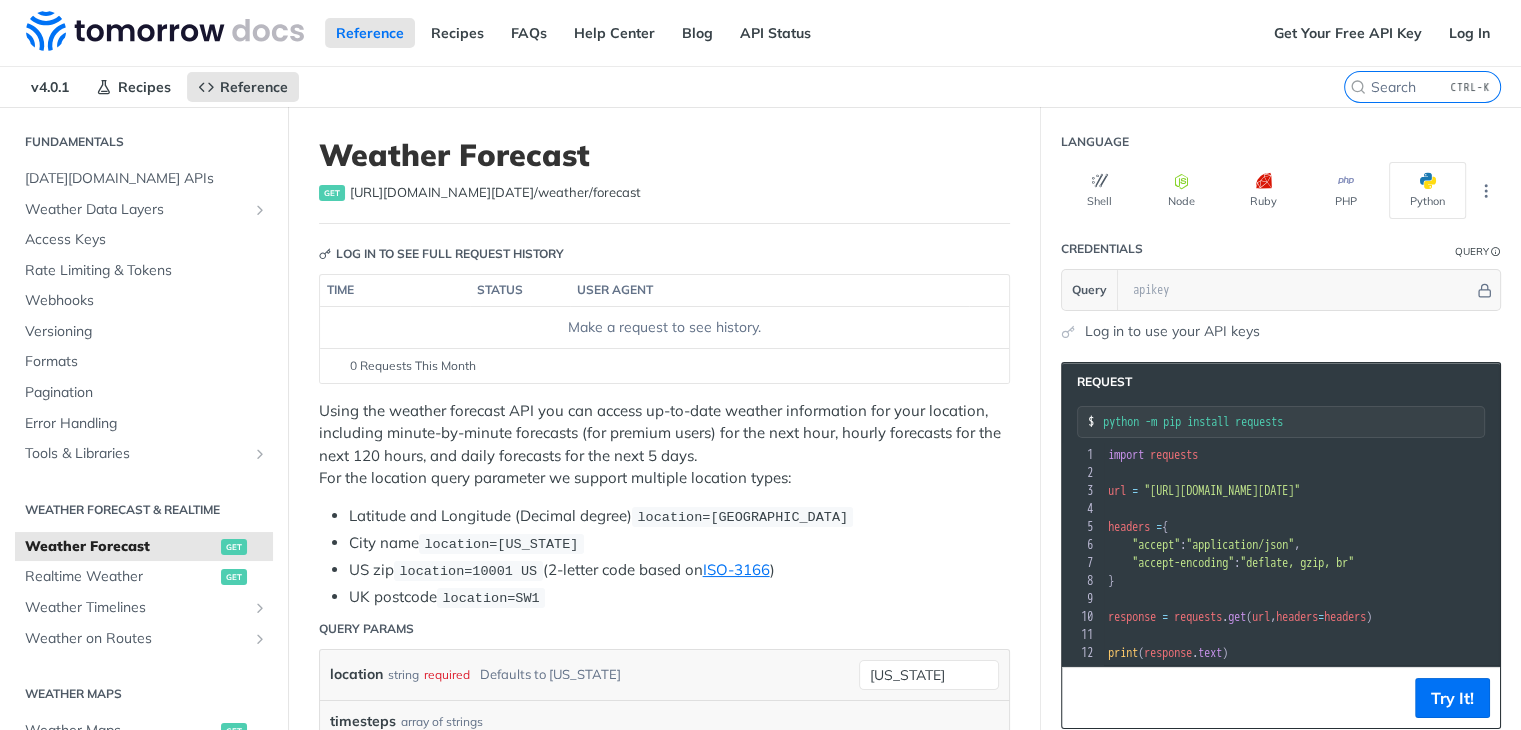click on "Log in to use your API keys" at bounding box center [1172, 331] 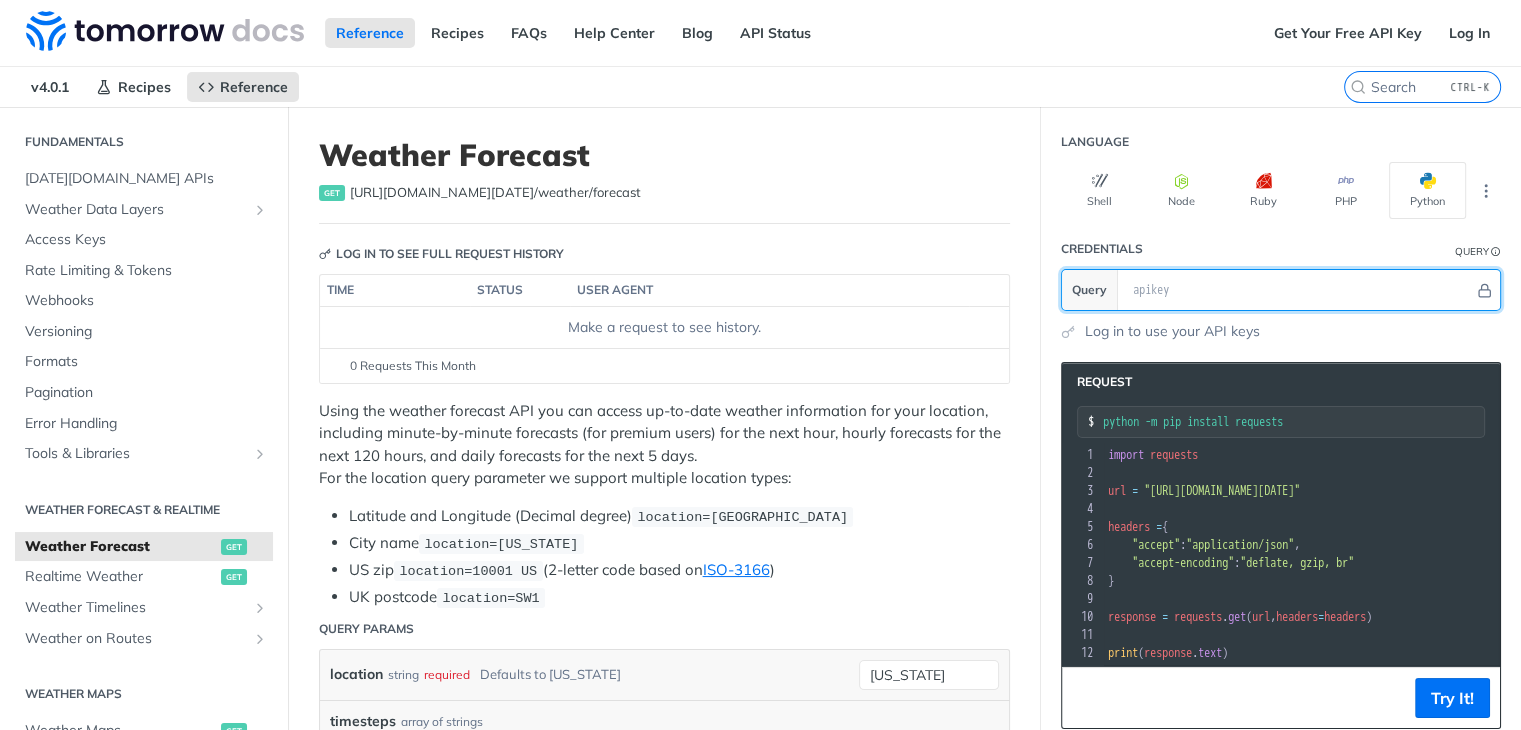 click at bounding box center (1298, 290) 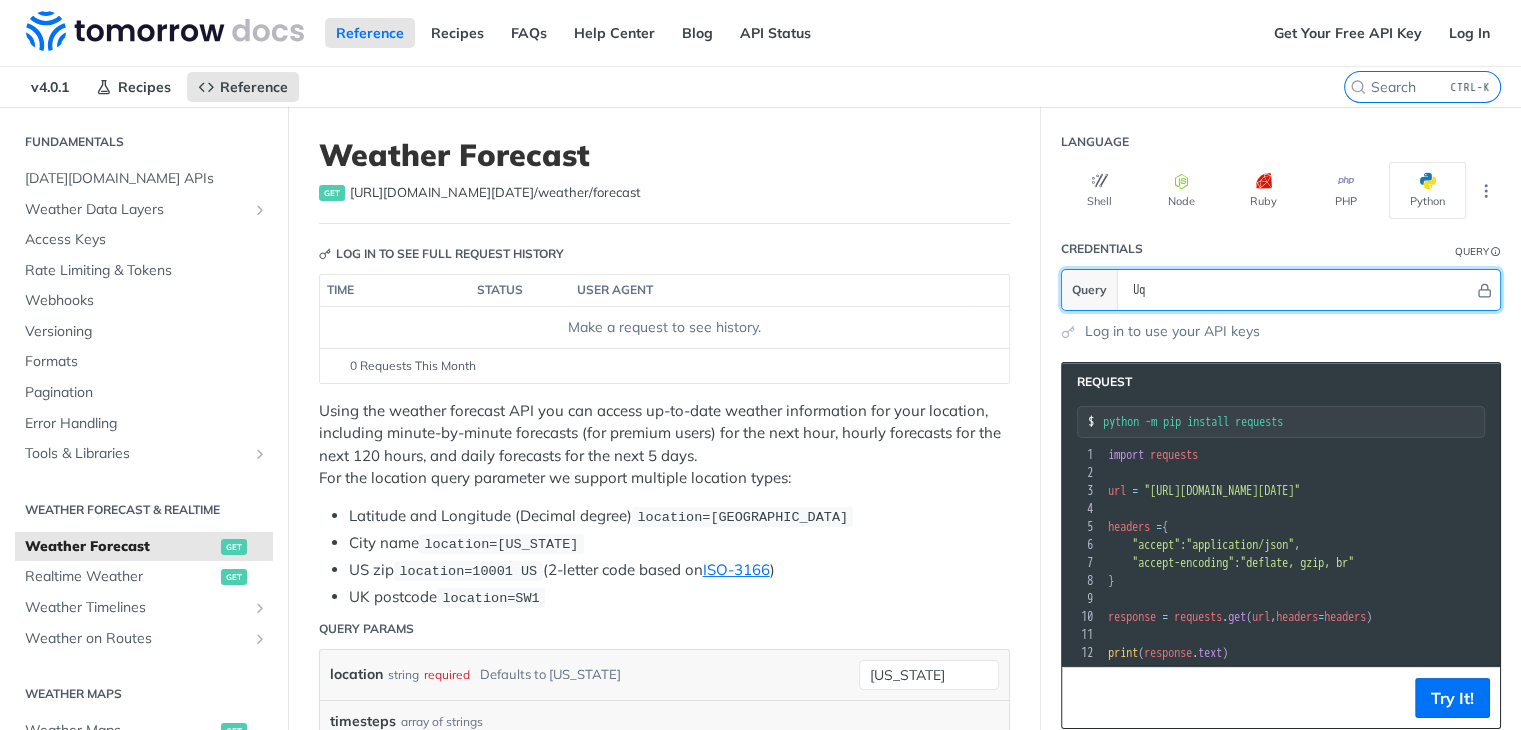 type on "U" 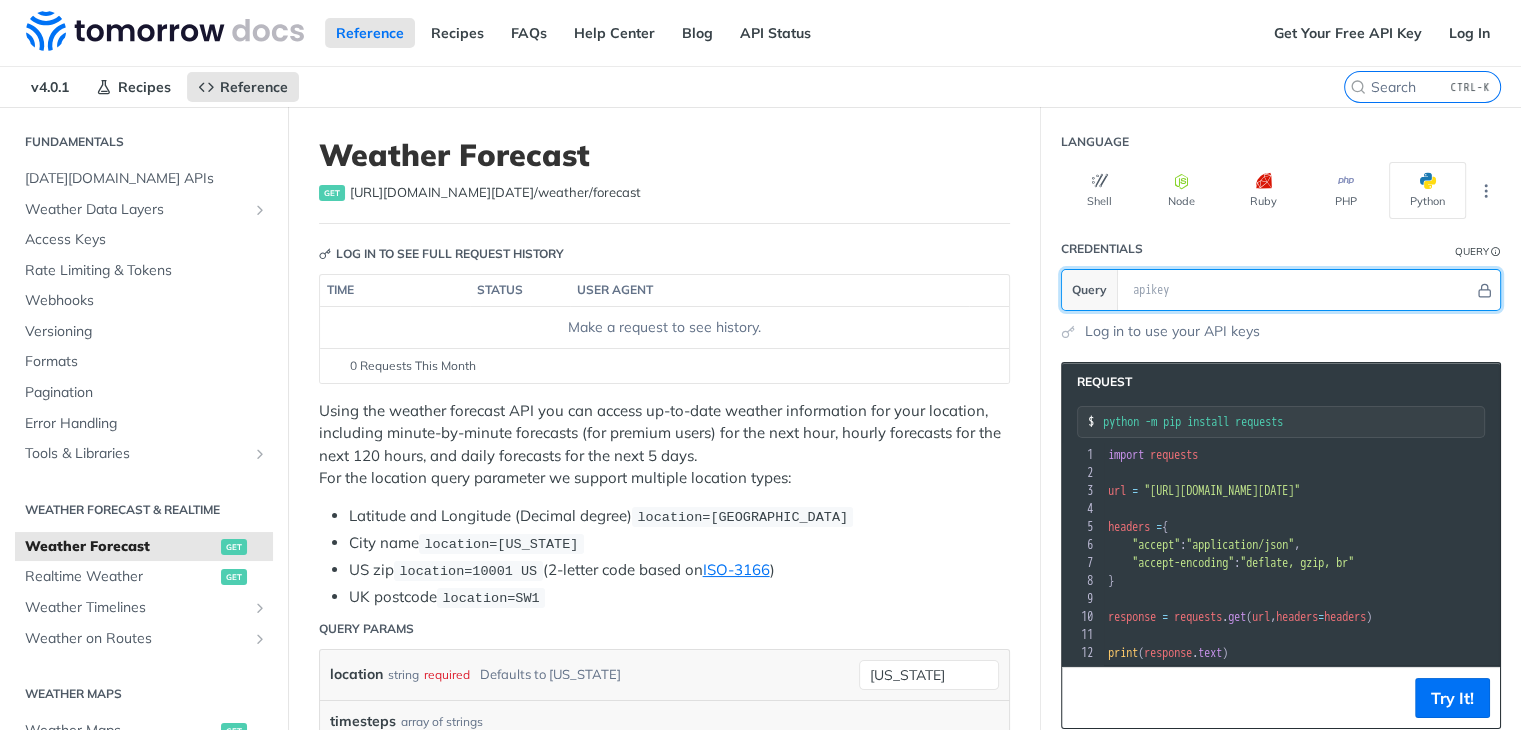 paste on "UqnrPHldSYfqAQYH8OWfw2An3Ii3KNTa" 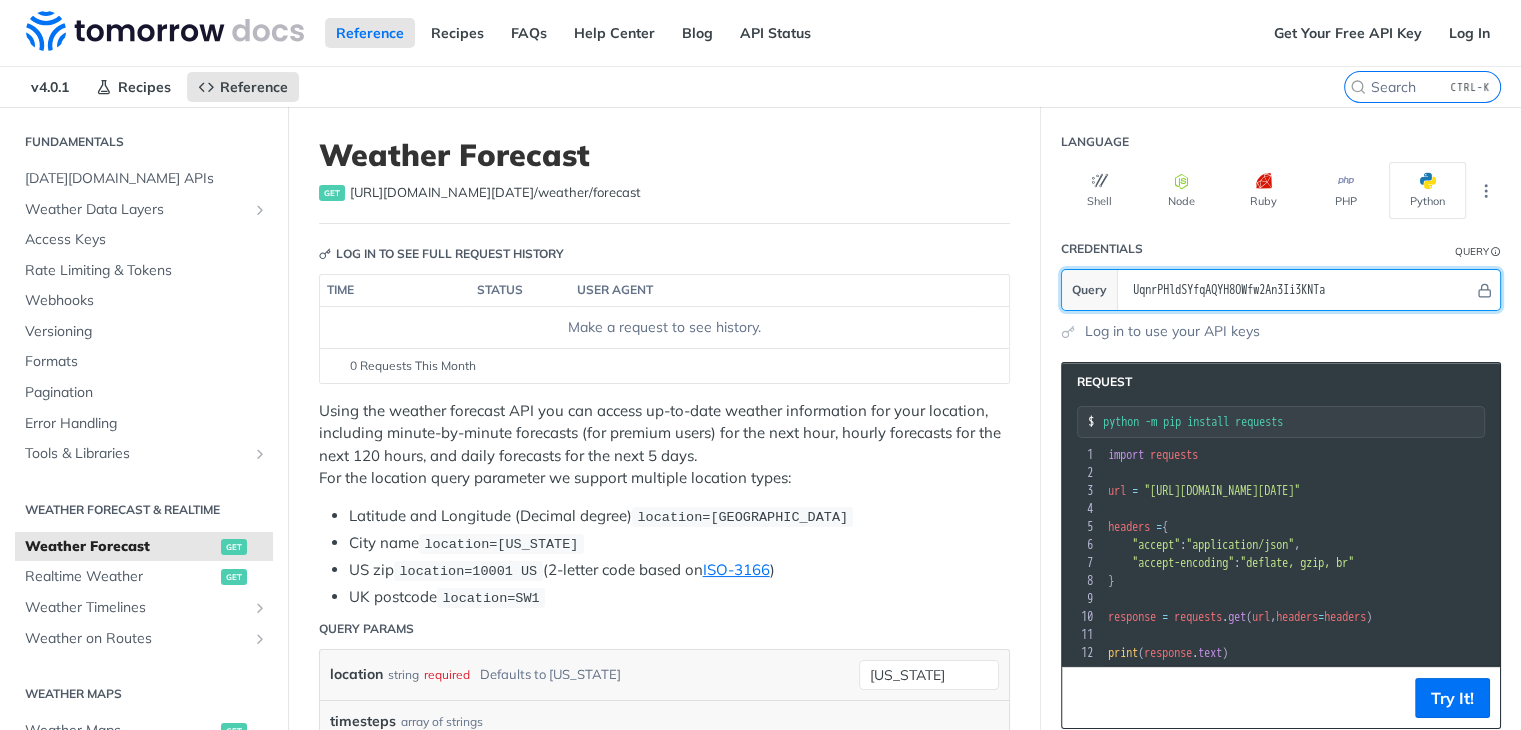 scroll, scrollTop: 0, scrollLeft: 0, axis: both 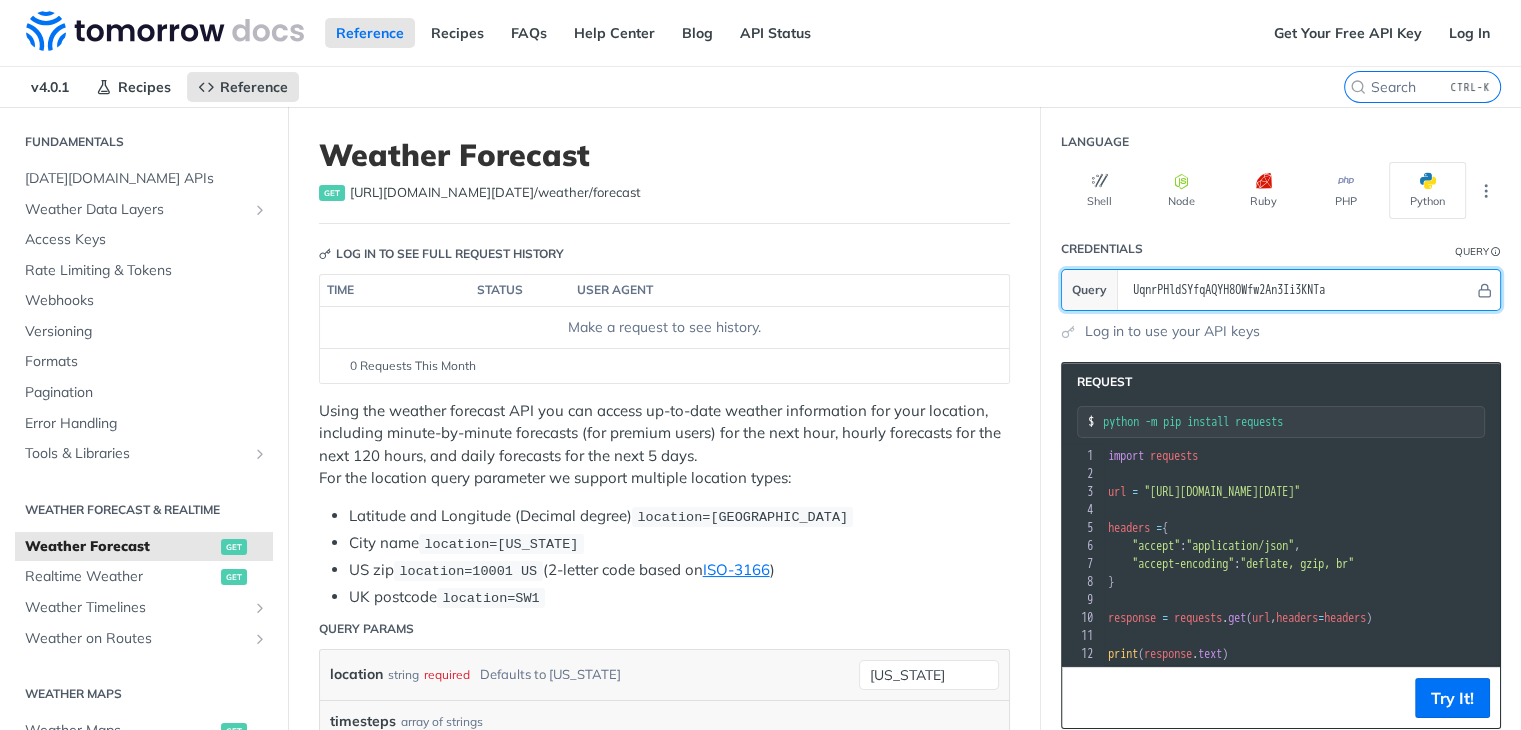 type on "UqnrPHldSYfqAQYH8OWfw2An3Ii3KNTa" 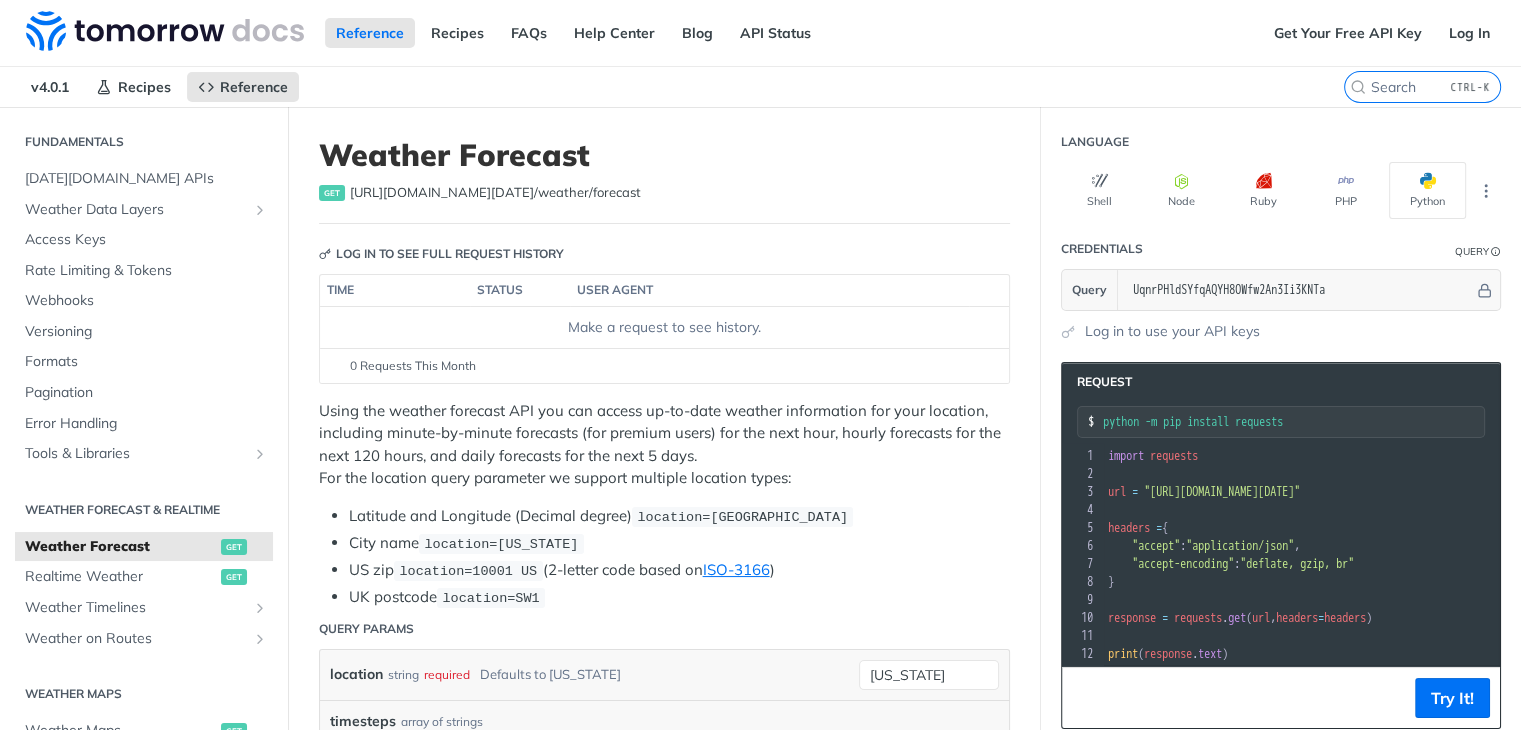scroll, scrollTop: 0, scrollLeft: 103, axis: horizontal 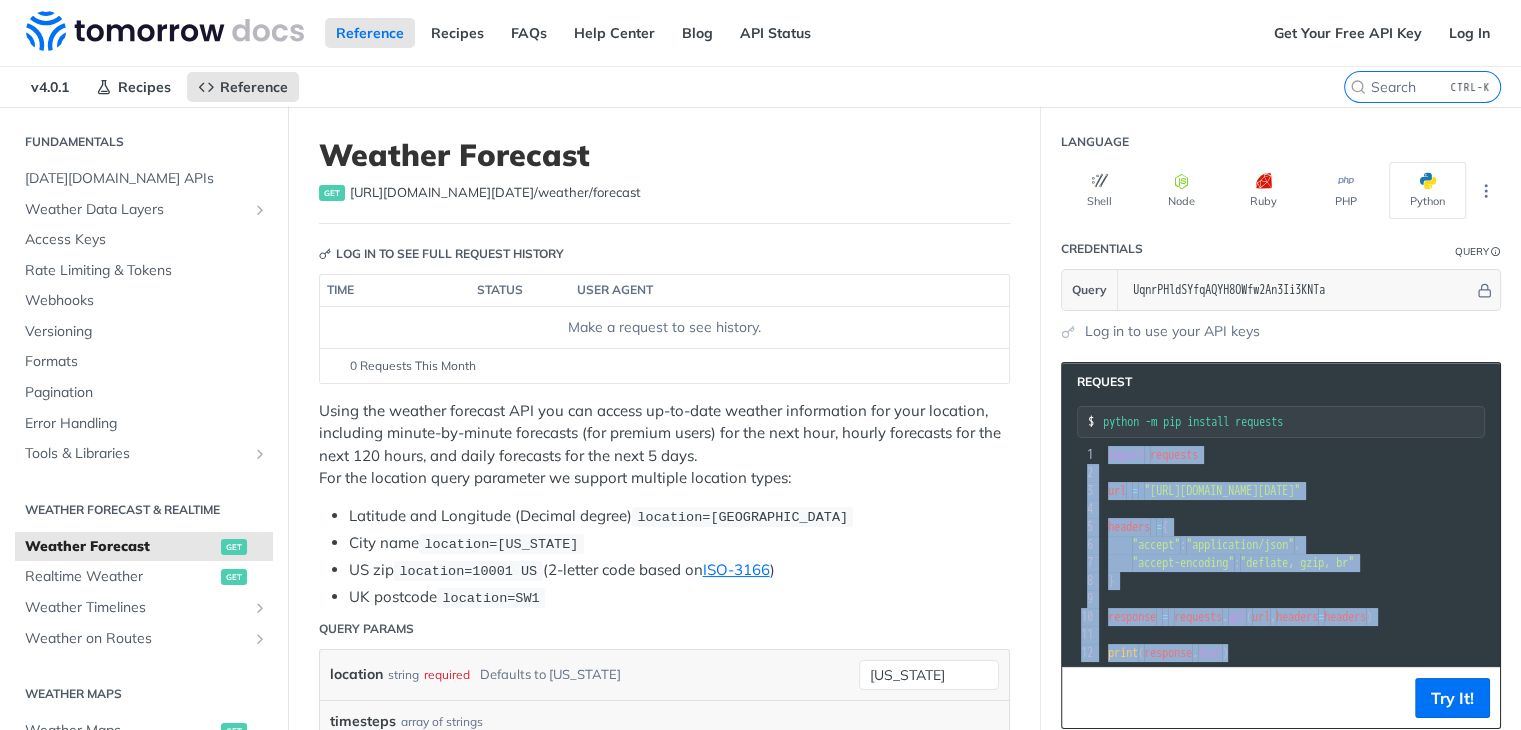 drag, startPoint x: 1107, startPoint y: 456, endPoint x: 1136, endPoint y: 776, distance: 321.31137 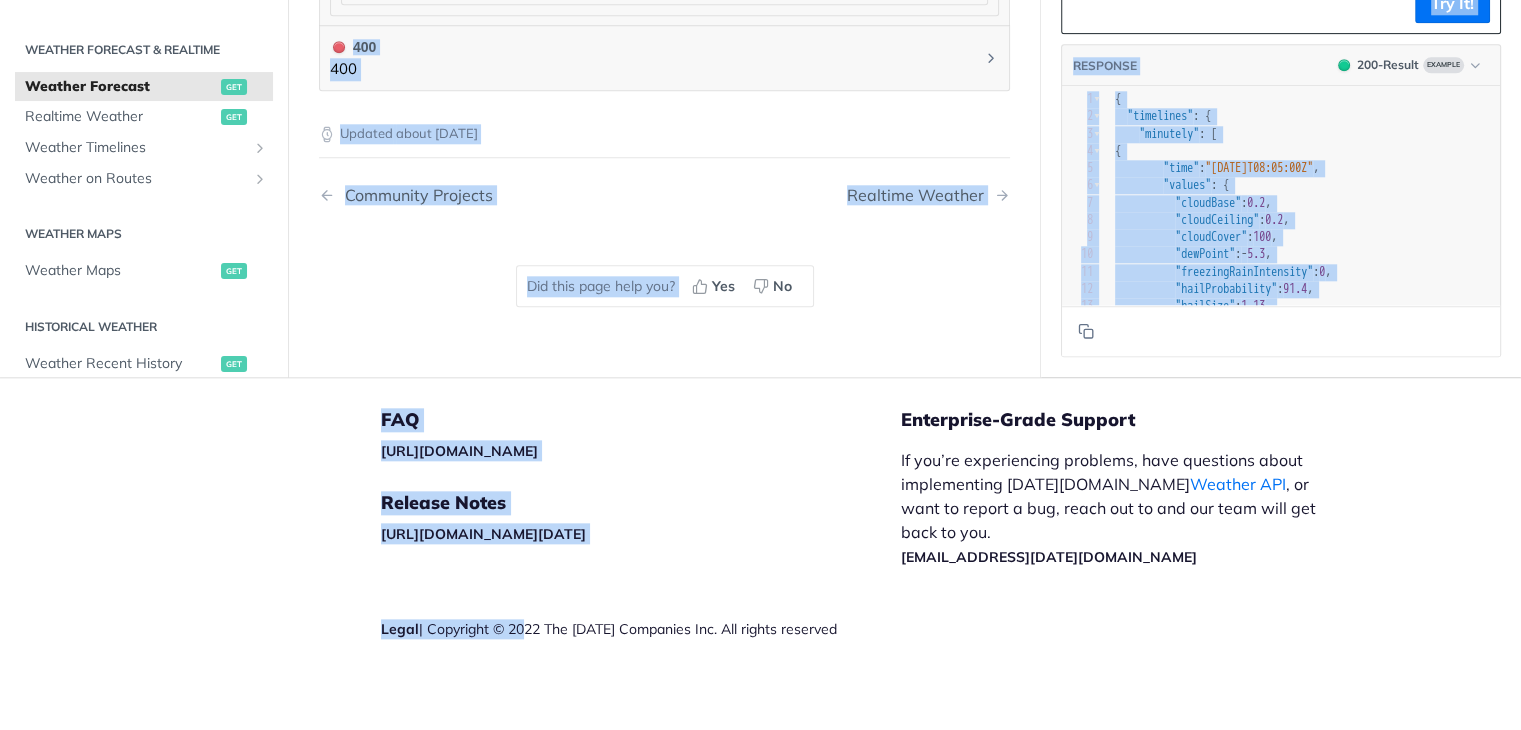 drag, startPoint x: 324, startPoint y: 150, endPoint x: 512, endPoint y: 776, distance: 653.62067 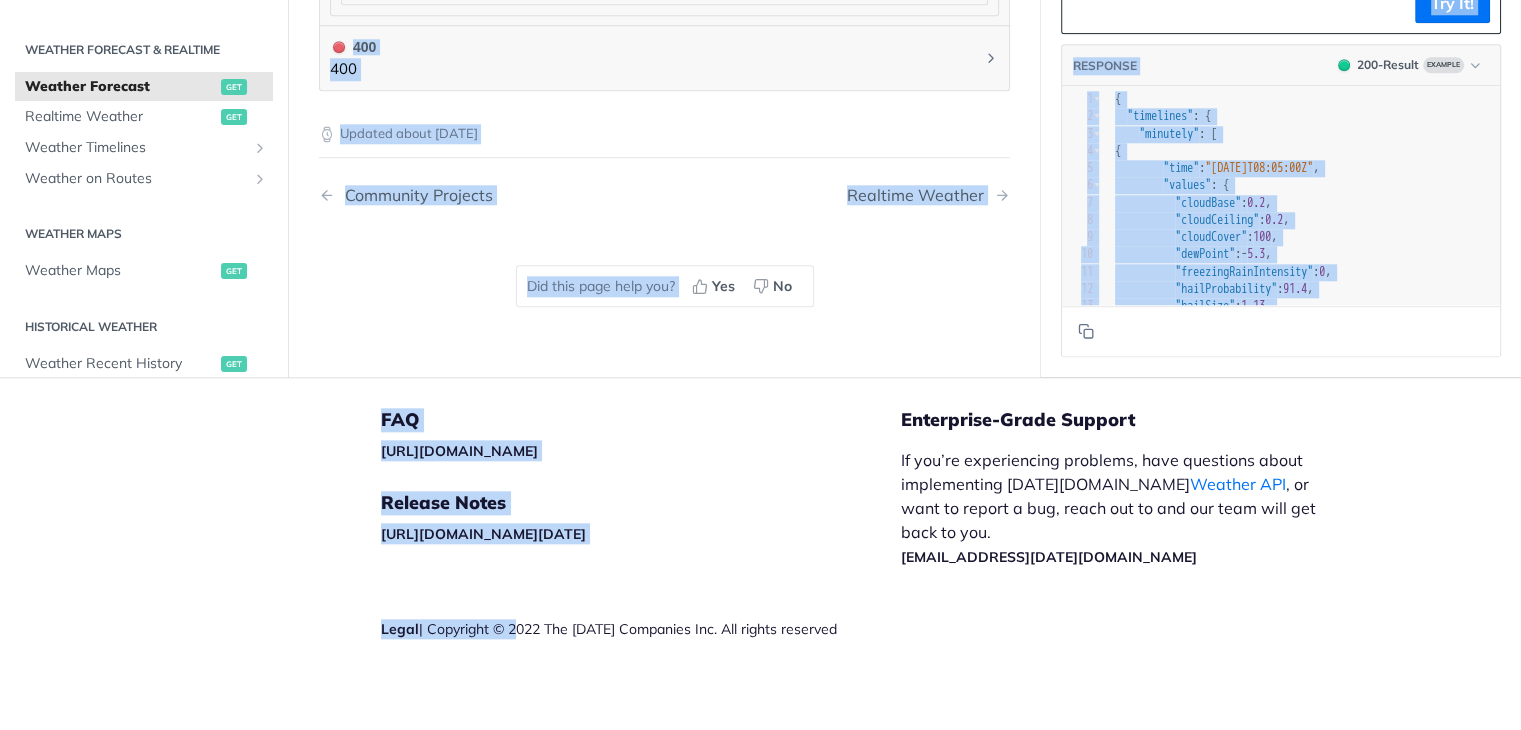 copy on "Weather Forecast get   [URL][DOMAIN_NAME][DATE] /weather/forecast Log in to see full request history time status user agent   Make a request to see history. 0 Requests This Month URL Expired The URL for this request expired after 30 days. Close Using the weather forecast API you can access up-to-date weather information for your location, including minute-by-minute forecasts (for premium users) for the next hour, hourly forecasts for the next 120 hours, and daily forecasts for the next 5 days.
For the location query parameter we support multiple location types:
Latitude and Longitude (Decimal degree)  location=[GEOGRAPHIC_DATA]
City name  location=[US_STATE]
[GEOGRAPHIC_DATA] zip  location=10001 [GEOGRAPHIC_DATA] (2-letter code based on  ISO-3166 )
UK postcode  location=SW1
Query Params location string required Defaults to [US_STATE] timesteps array of strings Timesteps includes: hourly: "1h", daily: "1d" timesteps ADD    string units string Unit system of the field values, either "metric" or "imperial" - see  Field Descripto..." 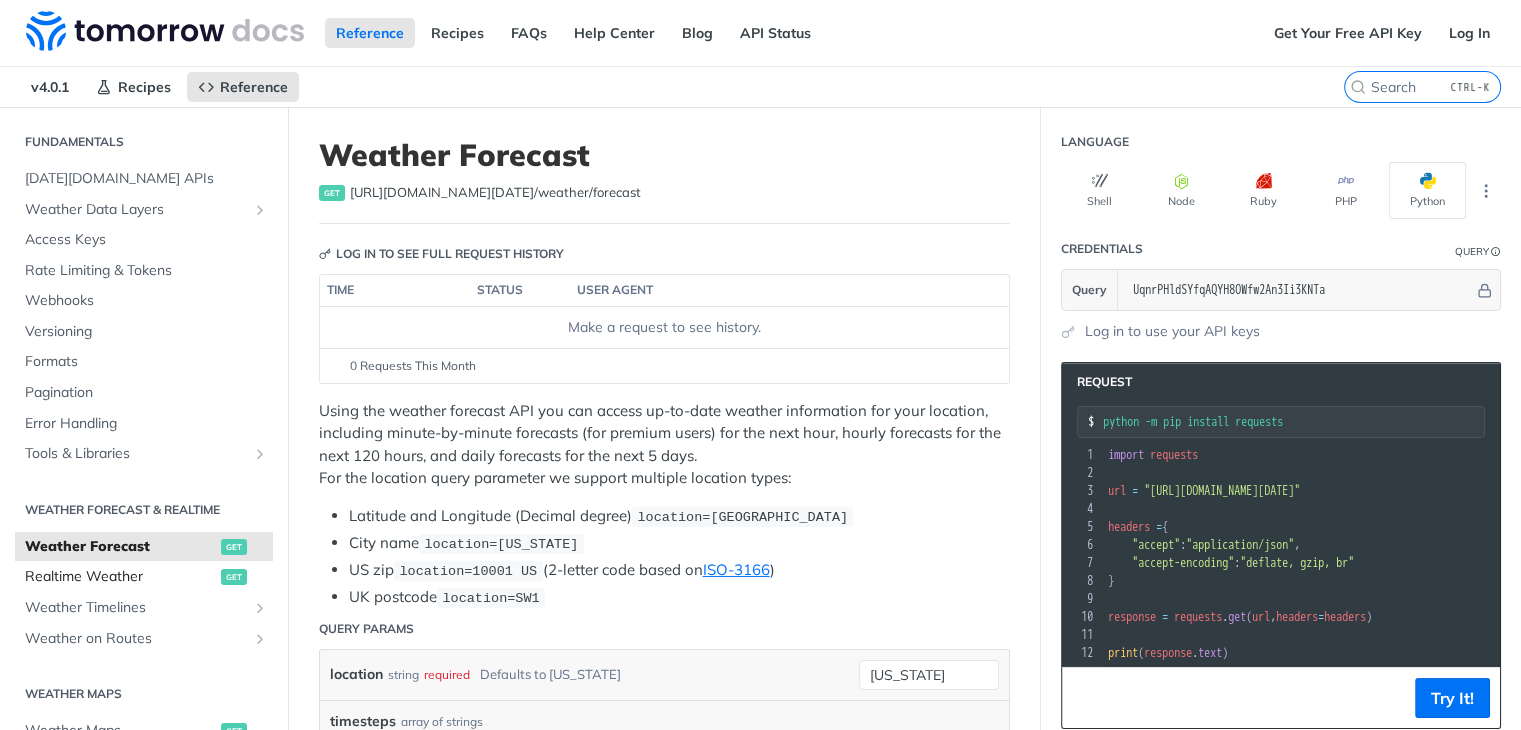 click on "Realtime Weather get" at bounding box center [144, 577] 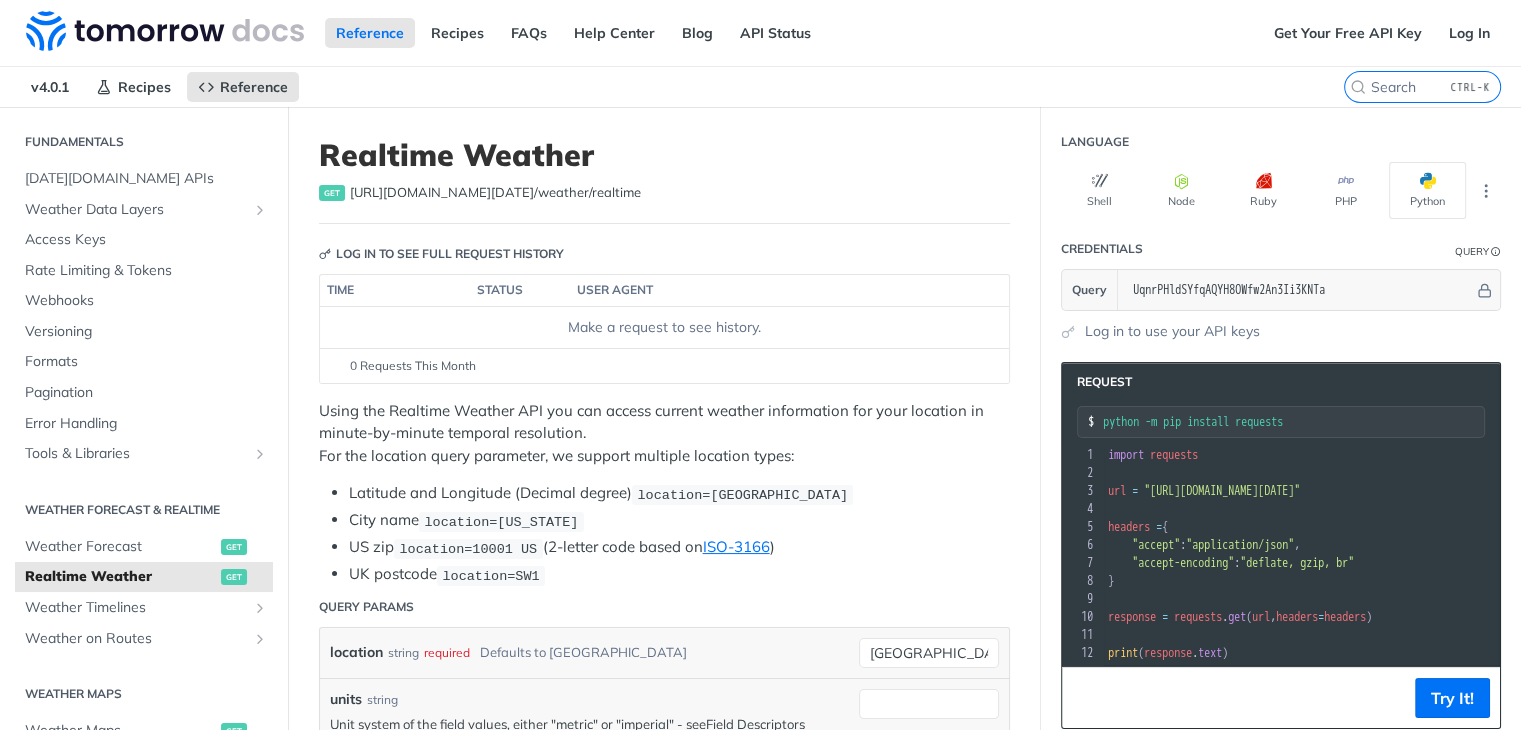 scroll, scrollTop: 0, scrollLeft: 212, axis: horizontal 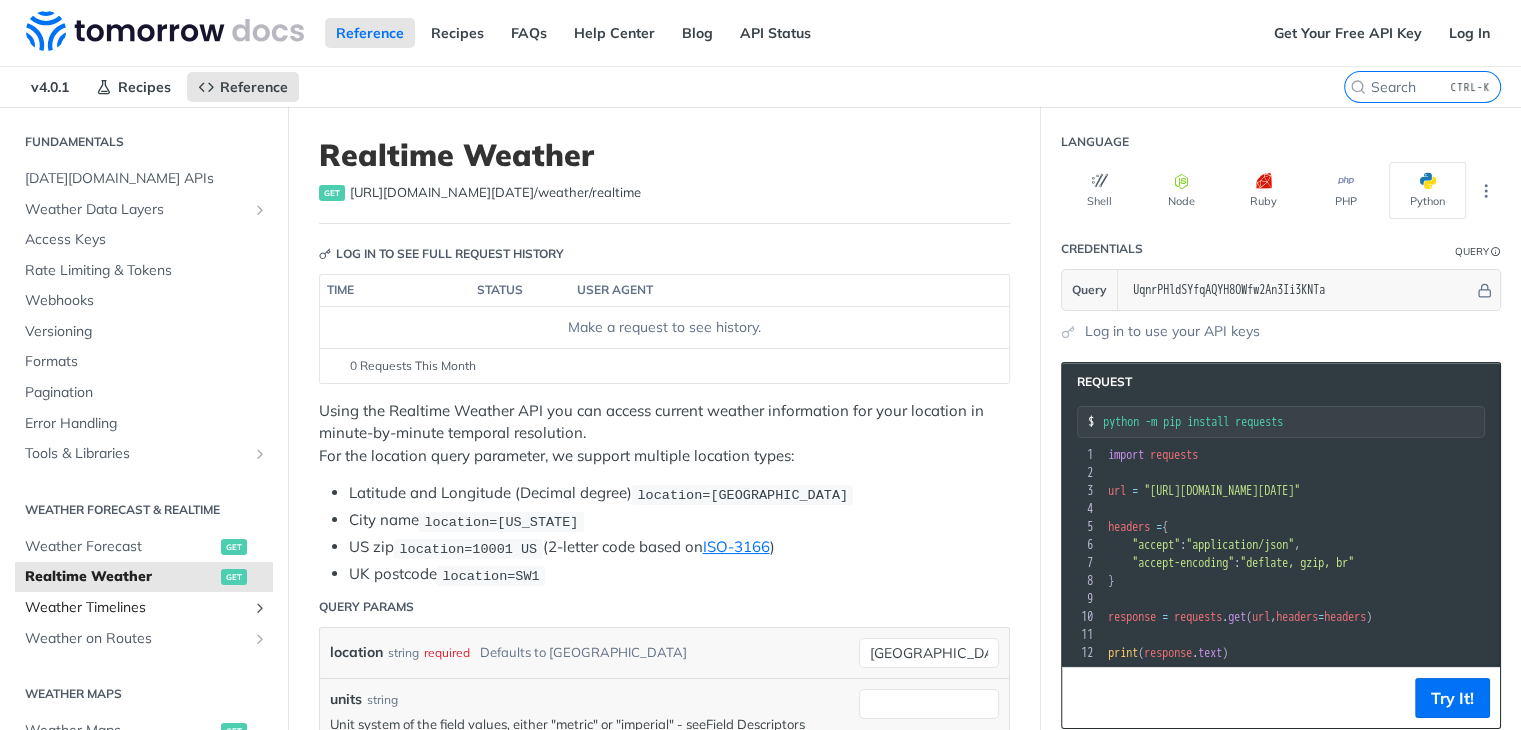 click on "Weather Timelines" at bounding box center (136, 608) 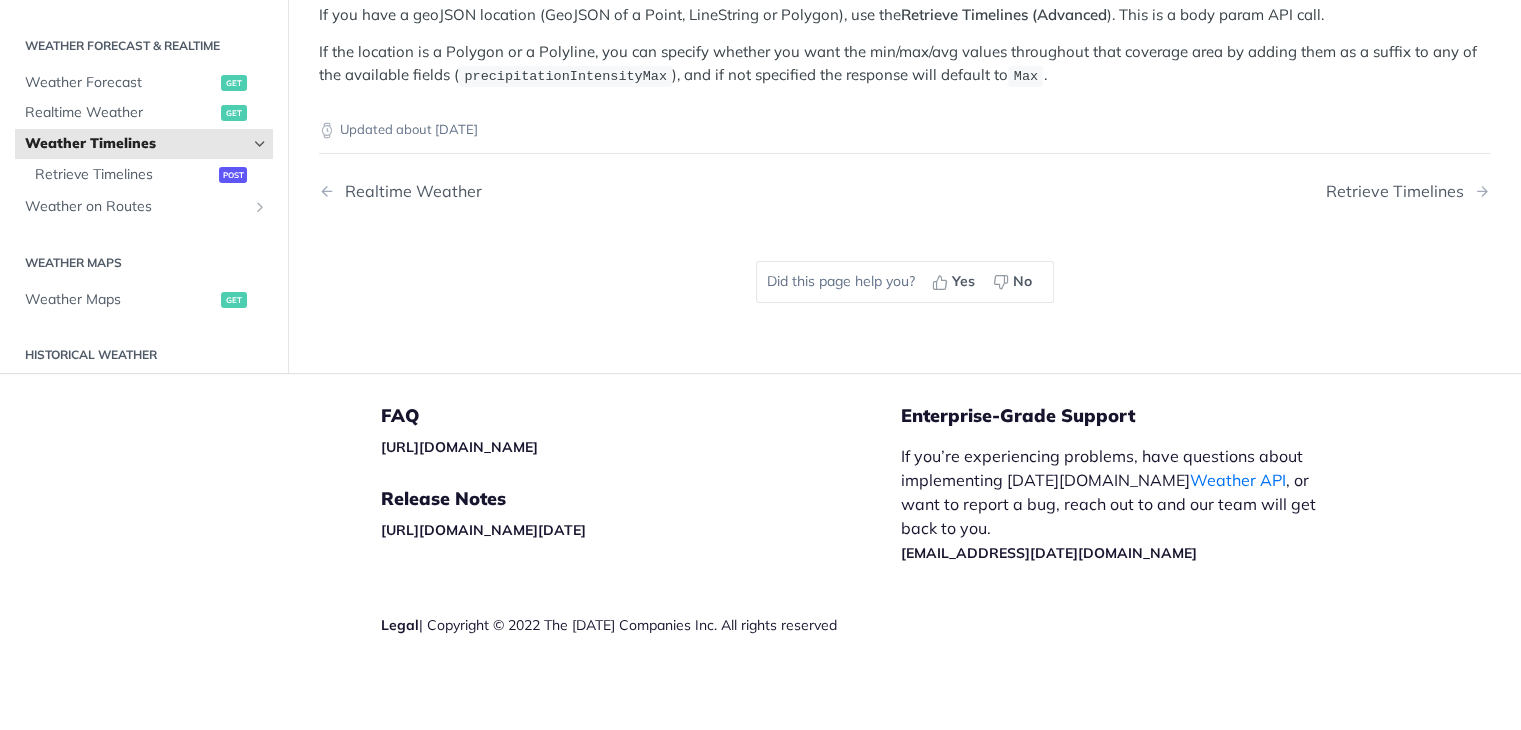 scroll, scrollTop: 0, scrollLeft: 0, axis: both 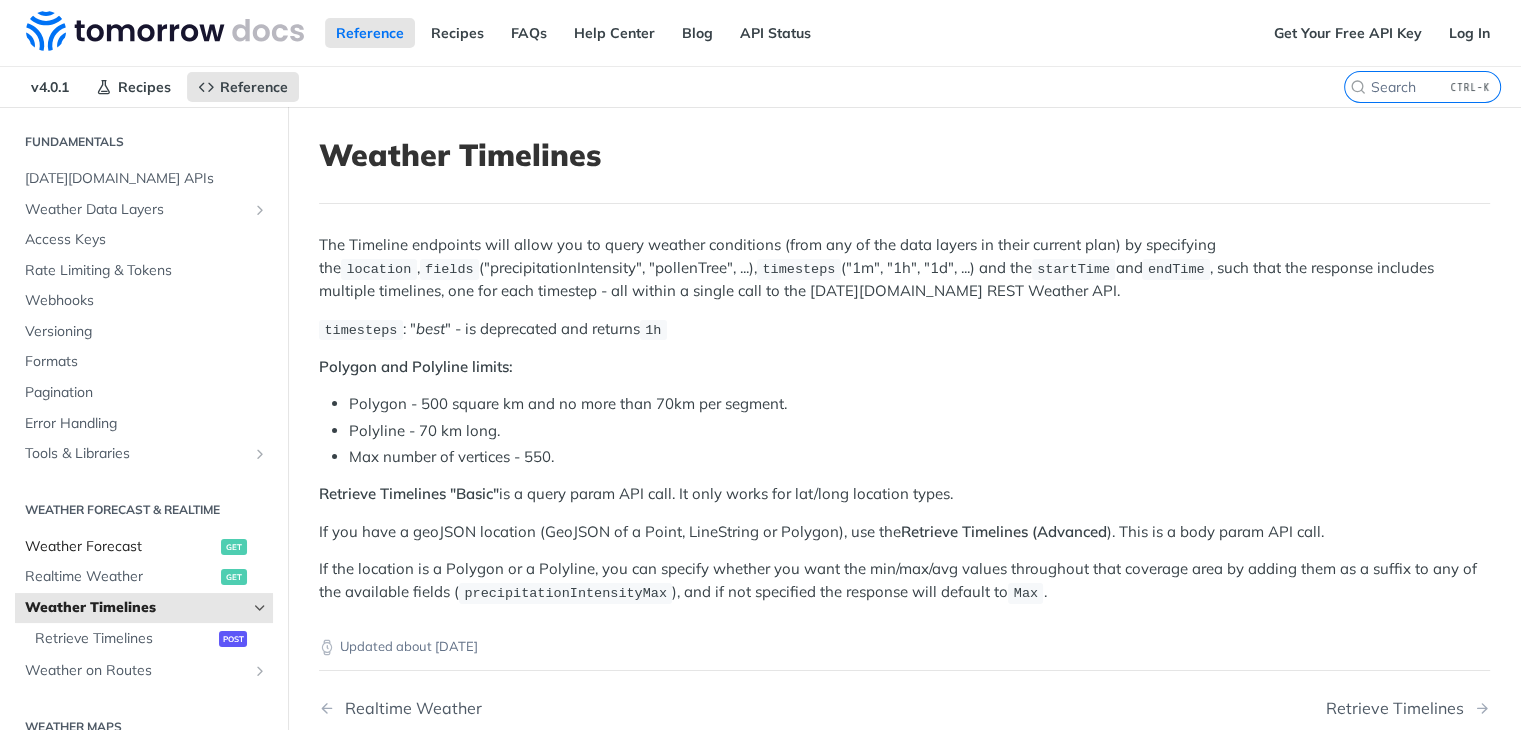 click on "Weather Forecast" at bounding box center [120, 547] 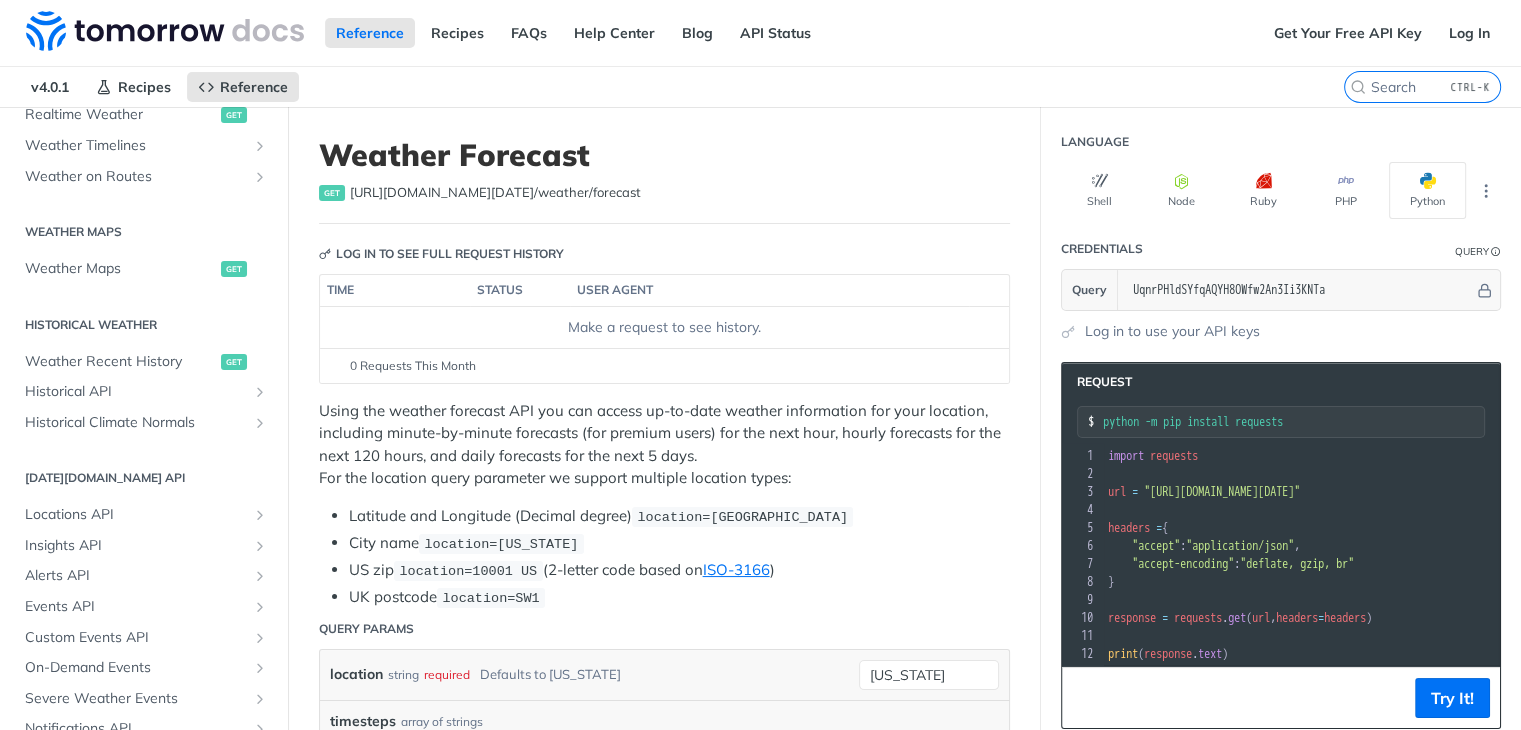 scroll, scrollTop: 599, scrollLeft: 0, axis: vertical 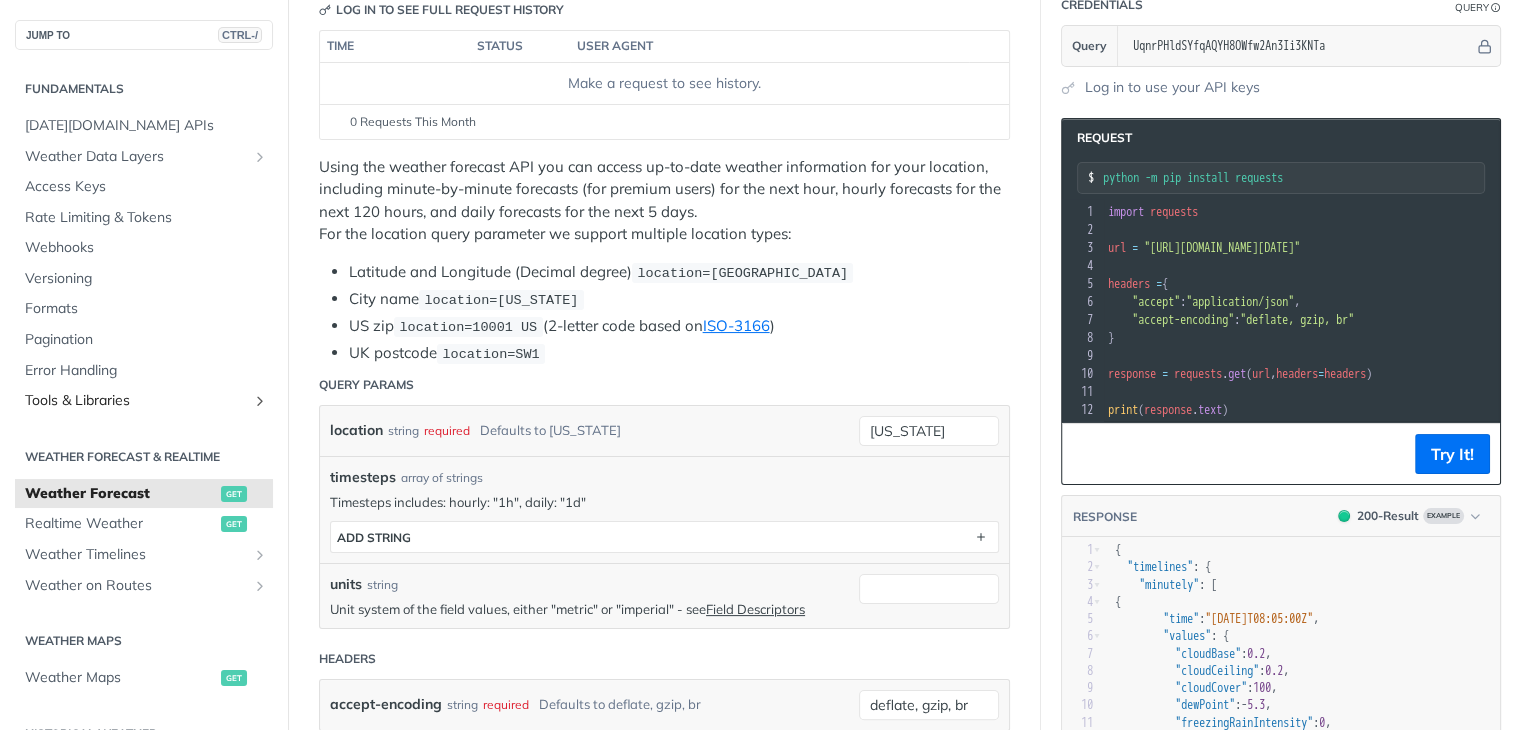 click on "Tools & Libraries" at bounding box center [136, 401] 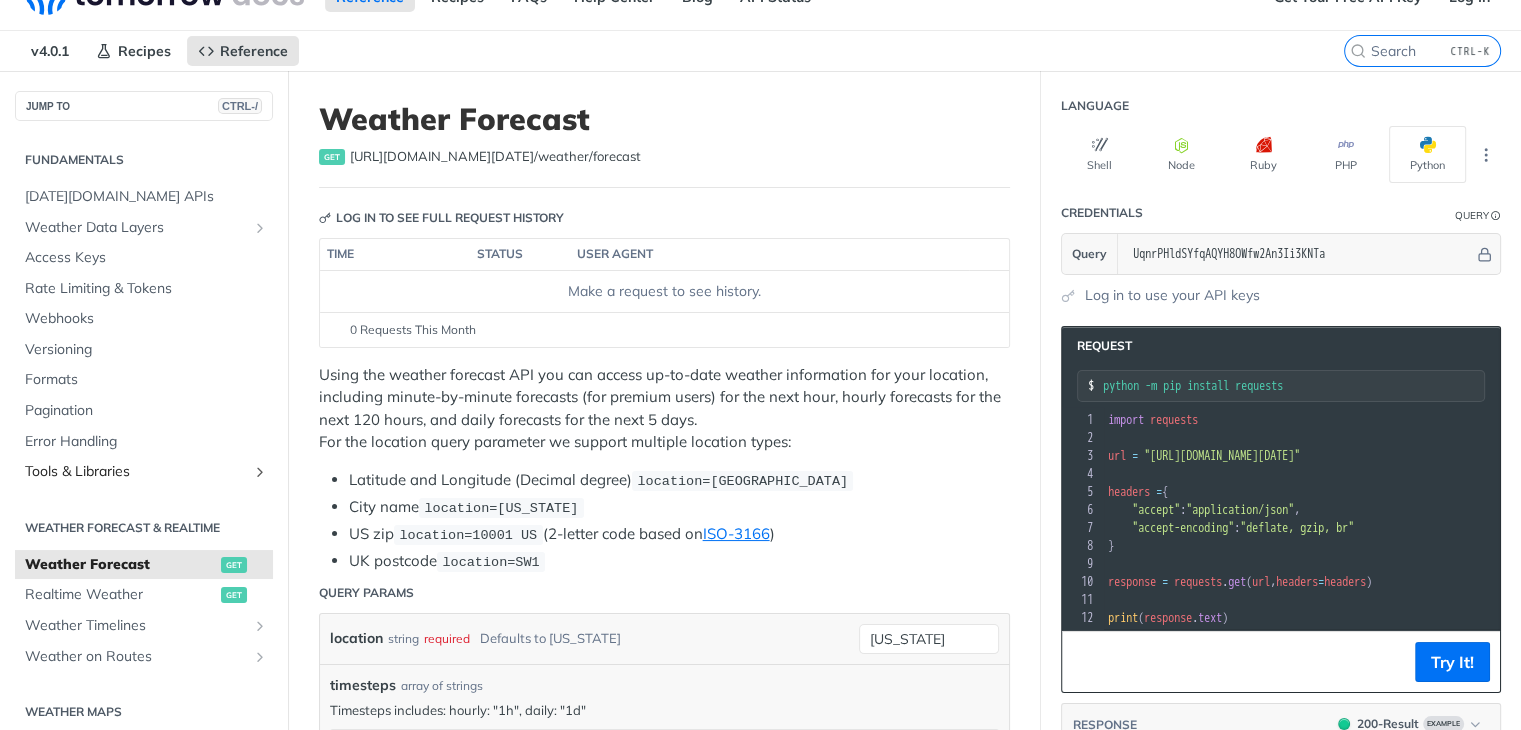 scroll, scrollTop: 0, scrollLeft: 0, axis: both 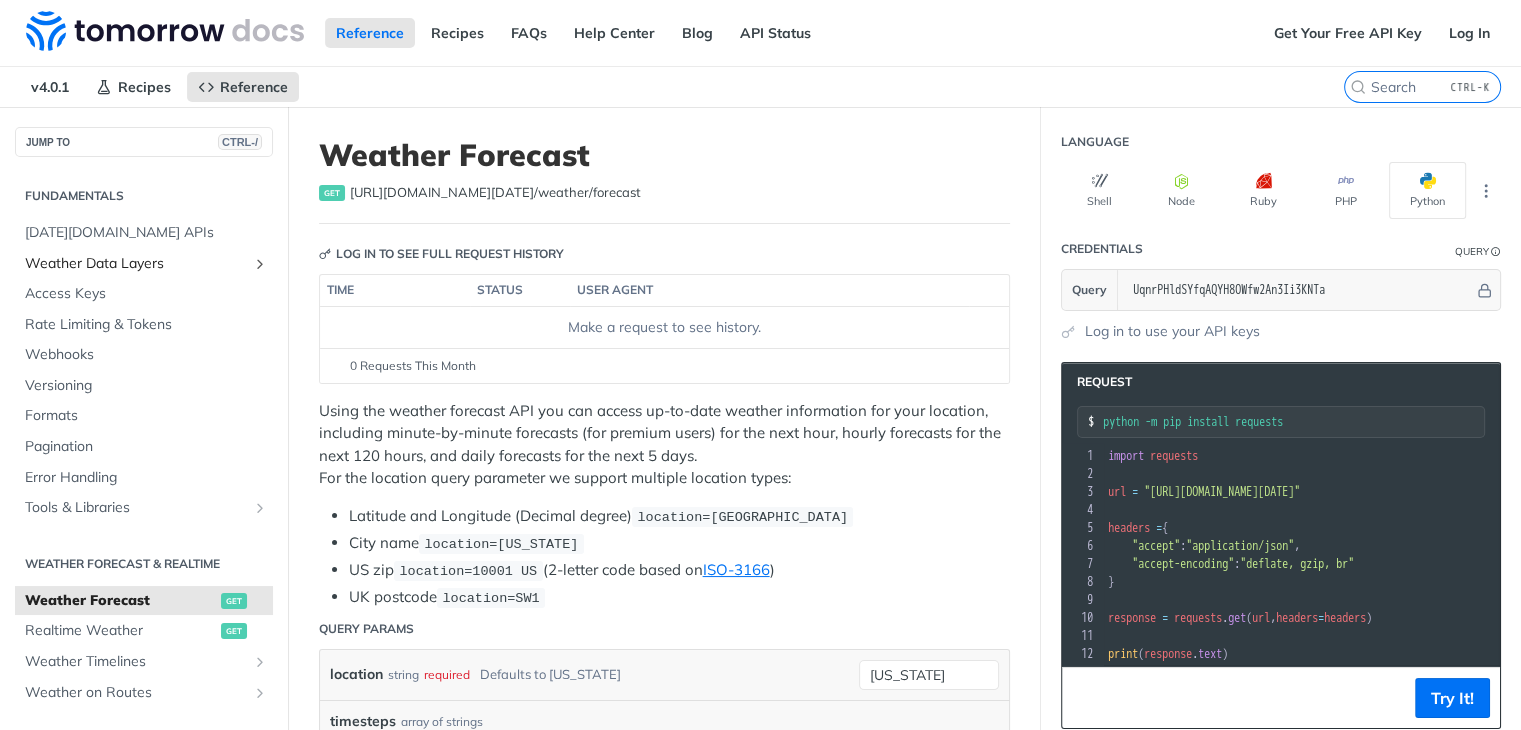 click on "Weather Data Layers" at bounding box center (136, 264) 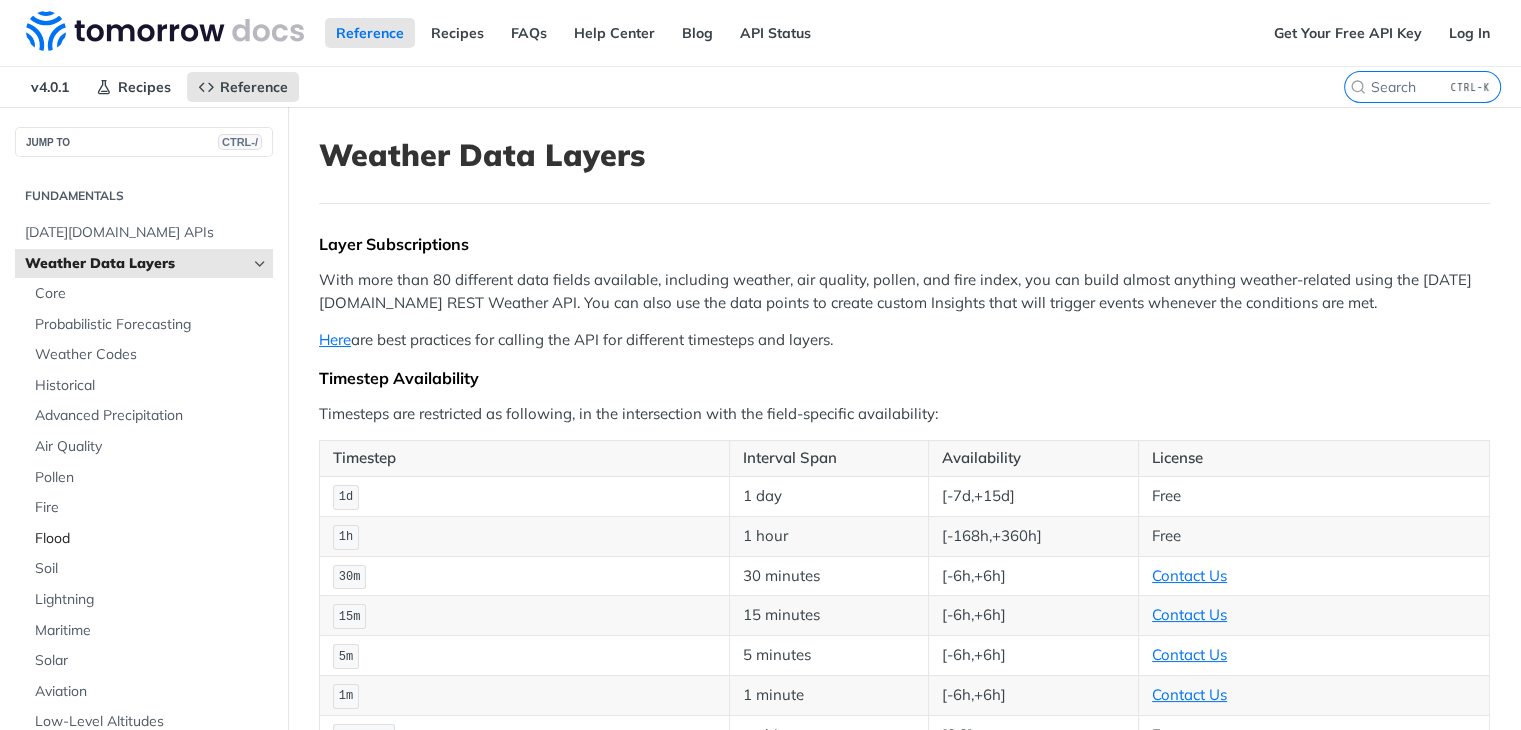 click on "Flood" at bounding box center [151, 539] 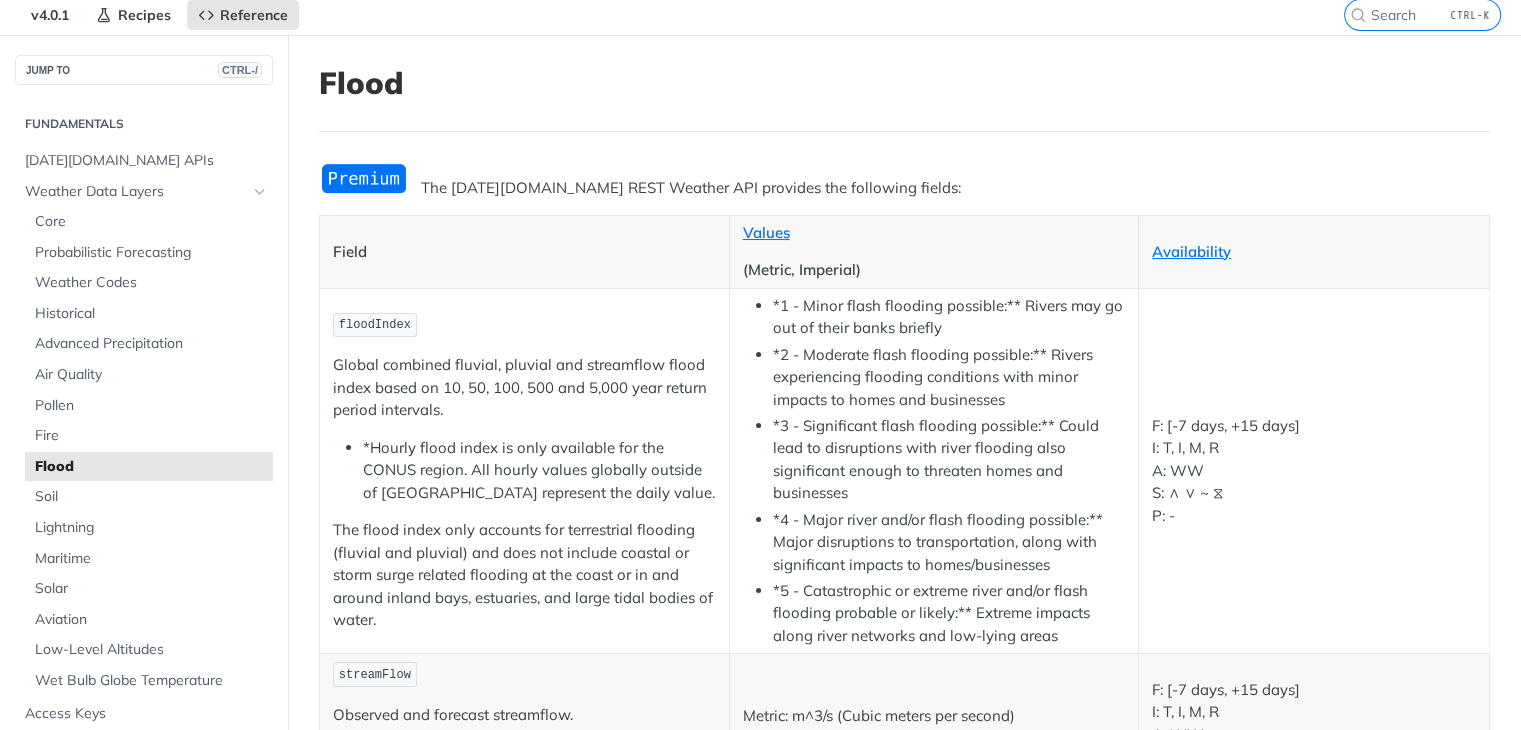 scroll, scrollTop: 0, scrollLeft: 0, axis: both 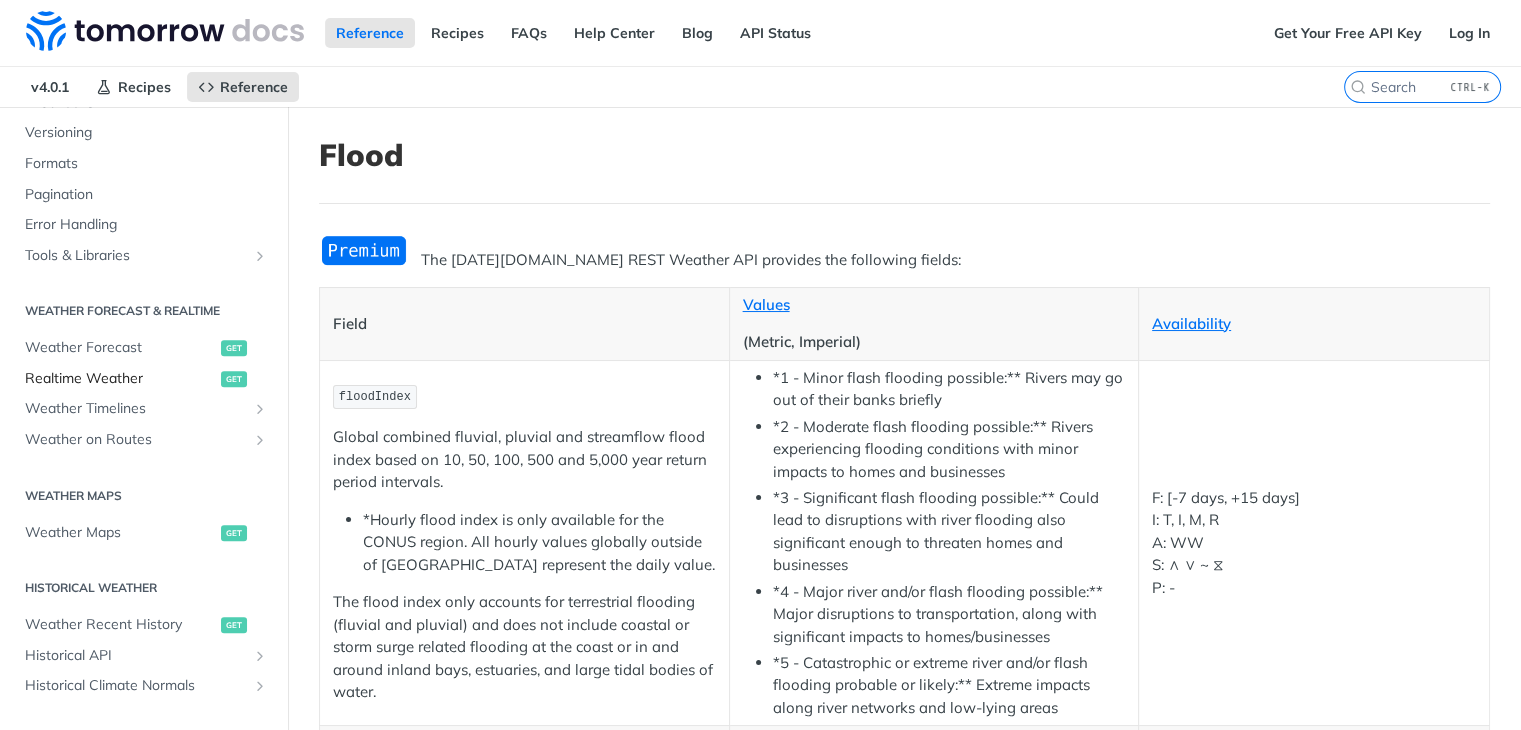 click on "Realtime Weather" at bounding box center (120, 379) 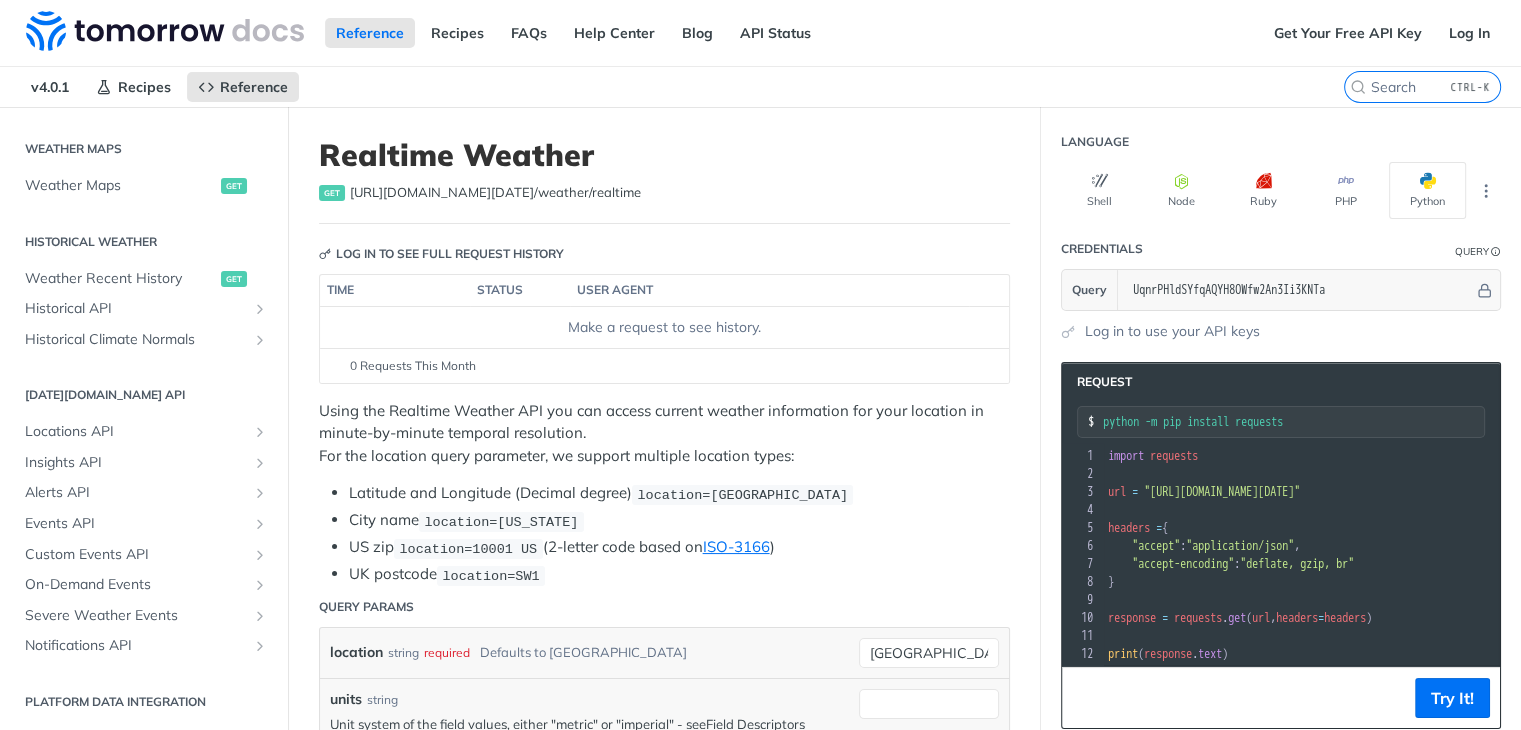 scroll, scrollTop: 253, scrollLeft: 0, axis: vertical 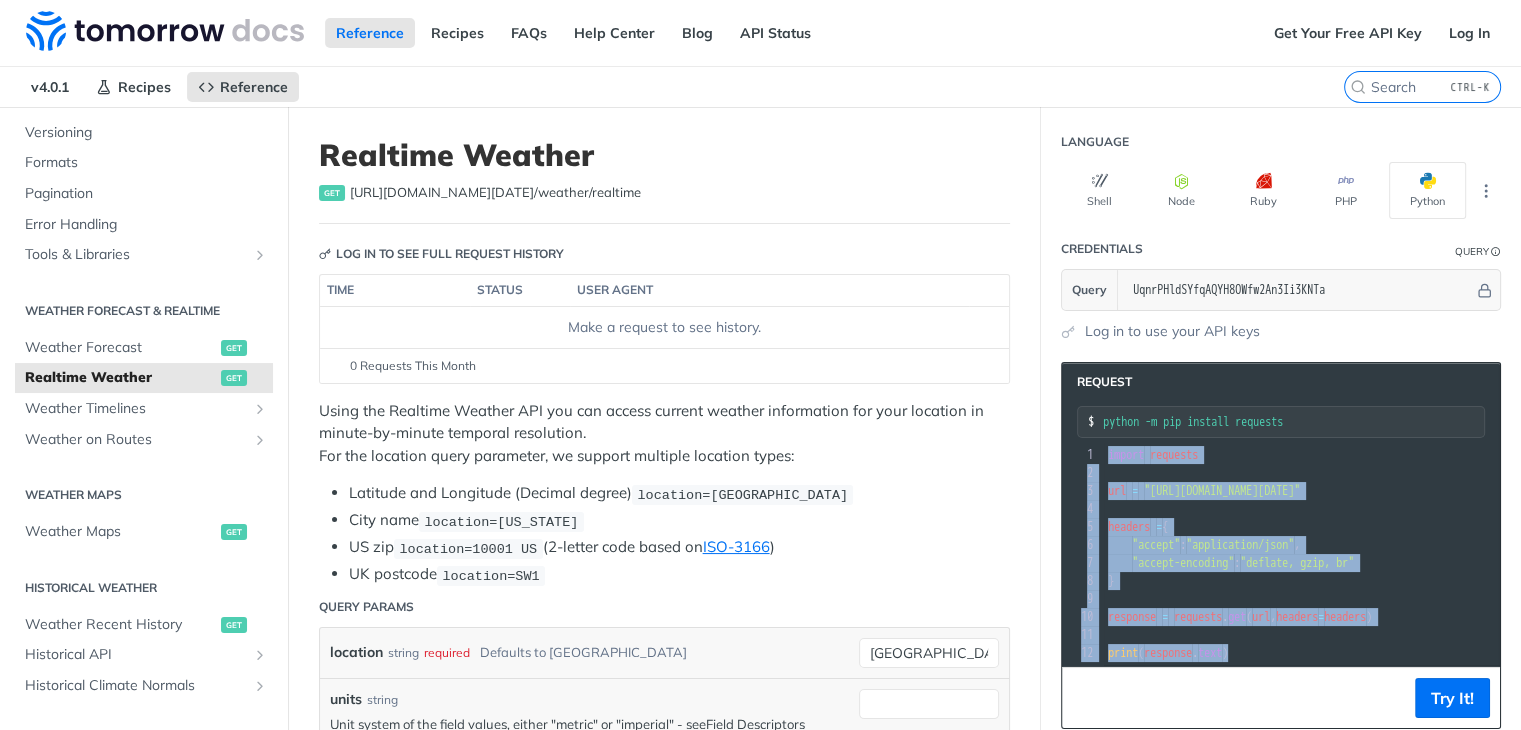 drag, startPoint x: 1106, startPoint y: 452, endPoint x: 1165, endPoint y: 774, distance: 327.36066 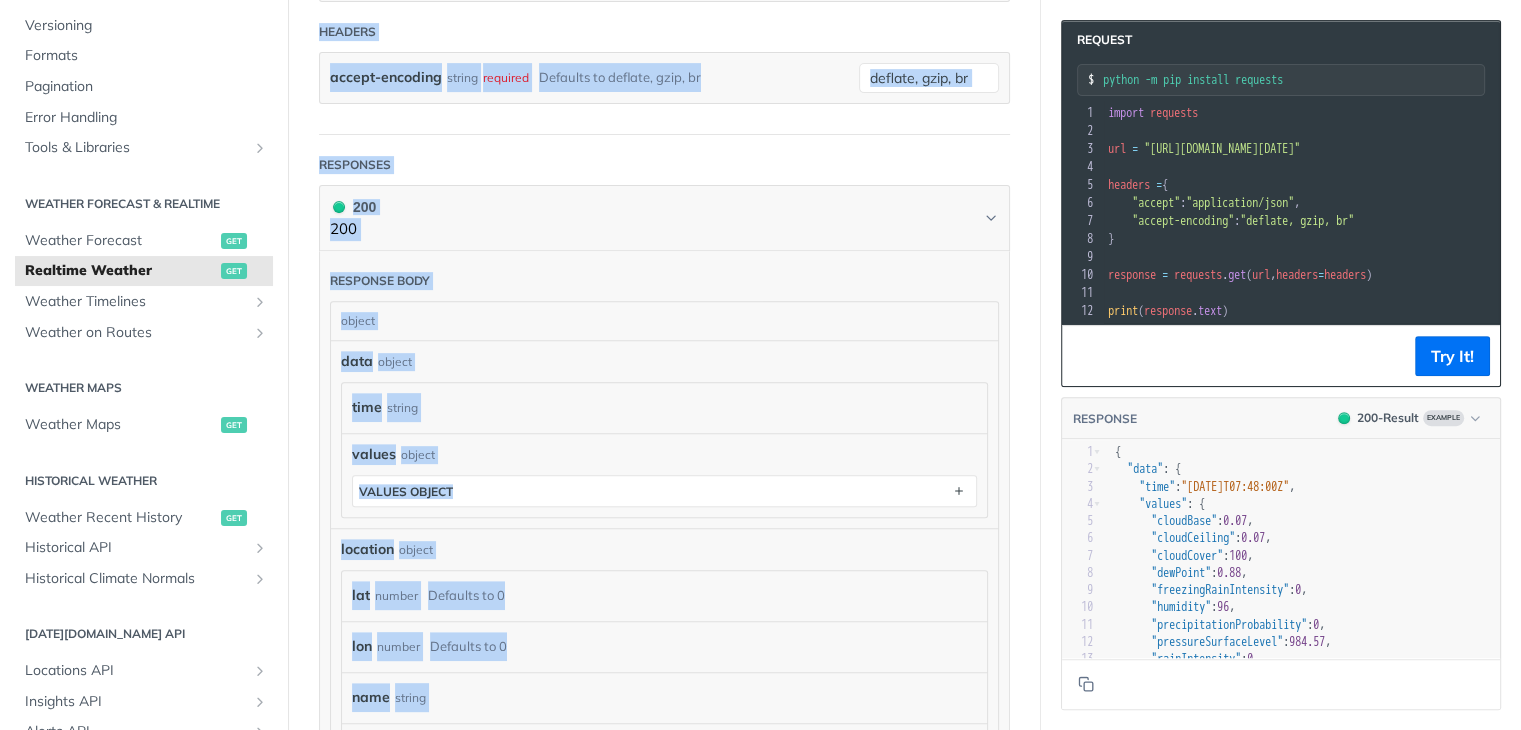scroll, scrollTop: 1515, scrollLeft: 0, axis: vertical 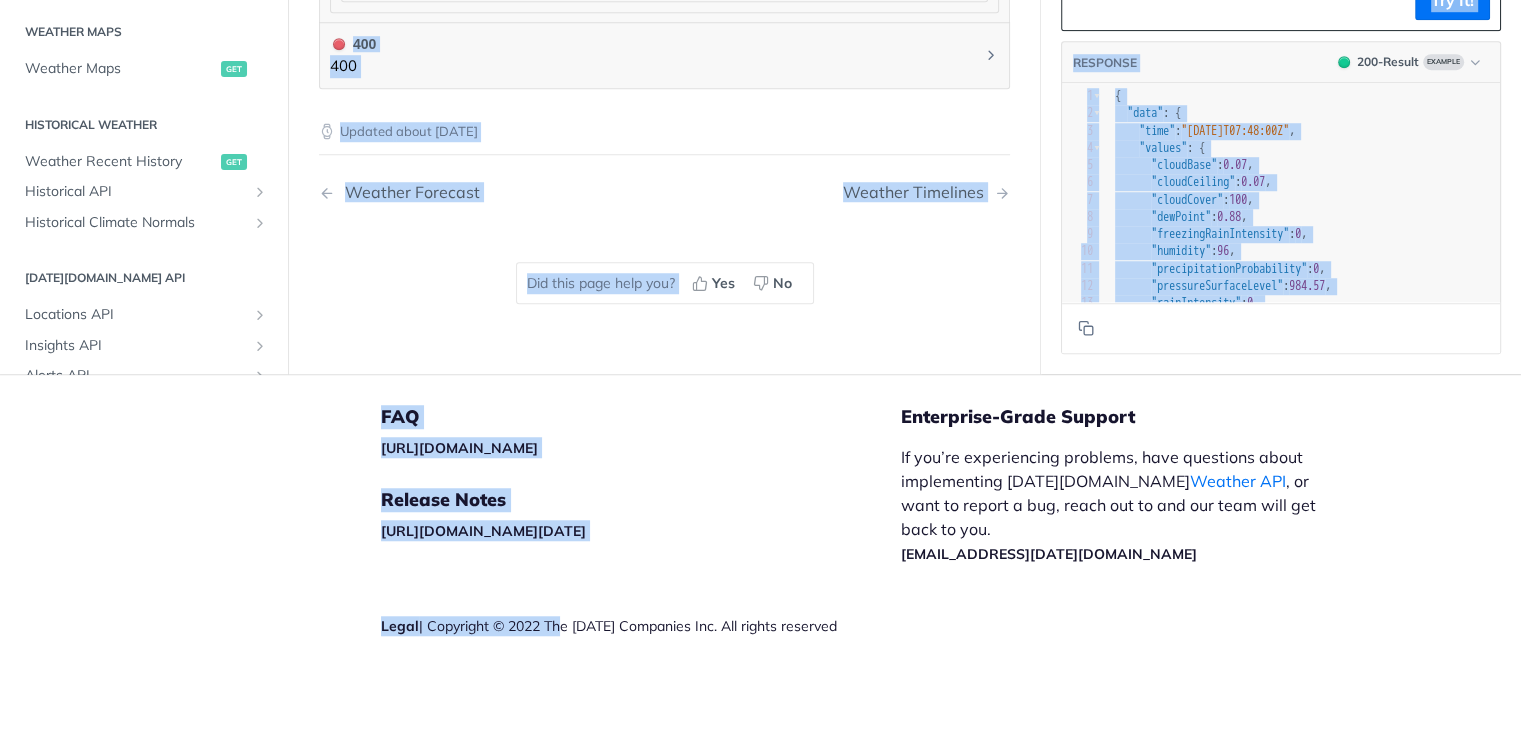drag, startPoint x: 328, startPoint y: 140, endPoint x: 552, endPoint y: 776, distance: 674.2937 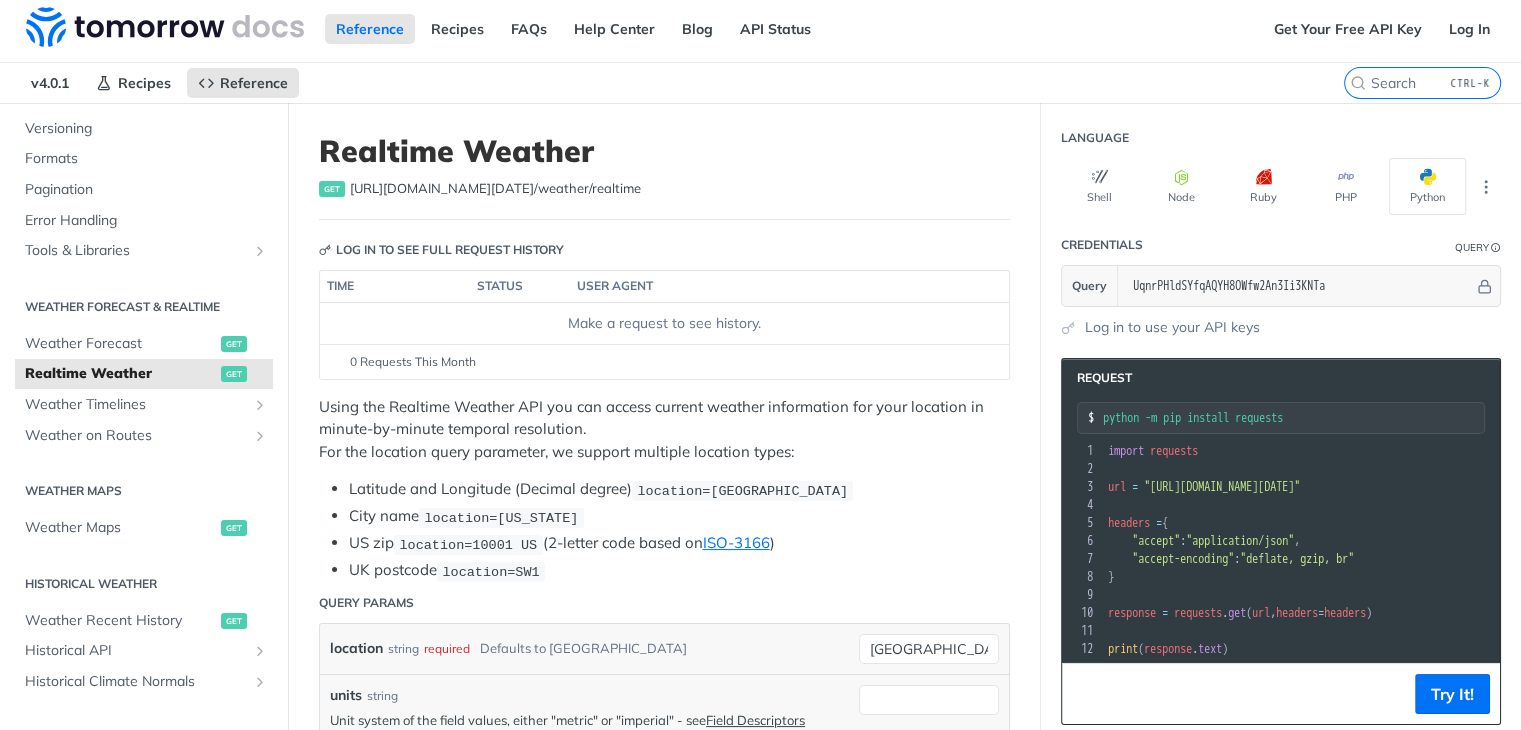scroll, scrollTop: 0, scrollLeft: 0, axis: both 